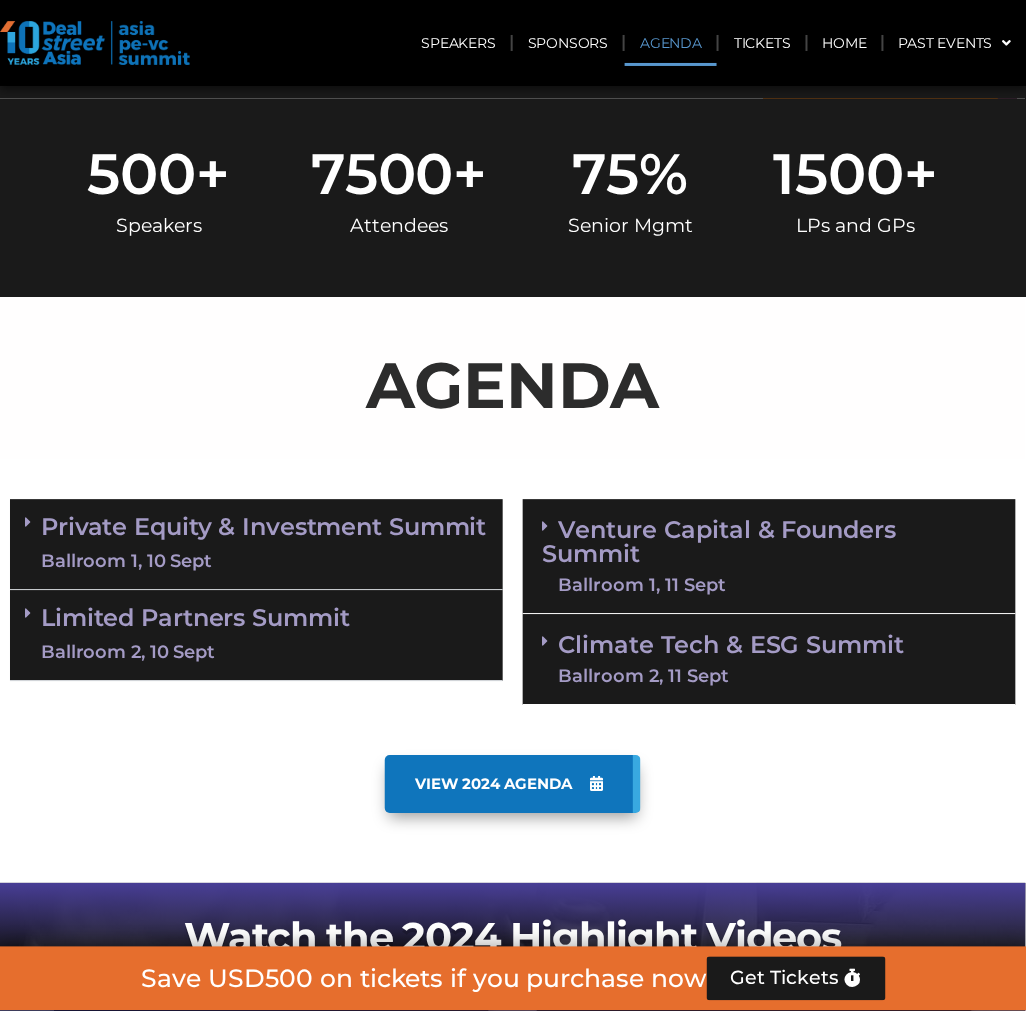 scroll, scrollTop: 1000, scrollLeft: 0, axis: vertical 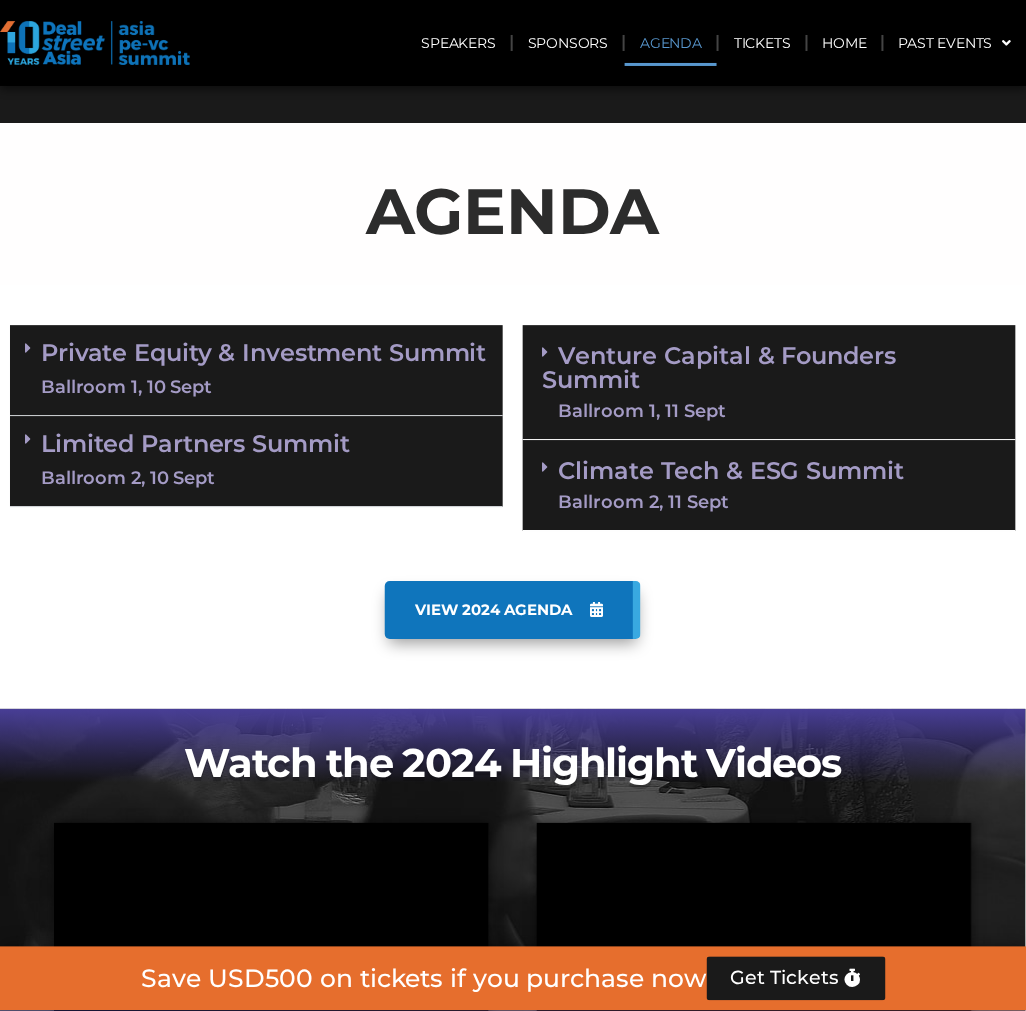 click on "Private Equity & Investment Summit  Ballroom 1, 10 Sept" at bounding box center (256, 369) 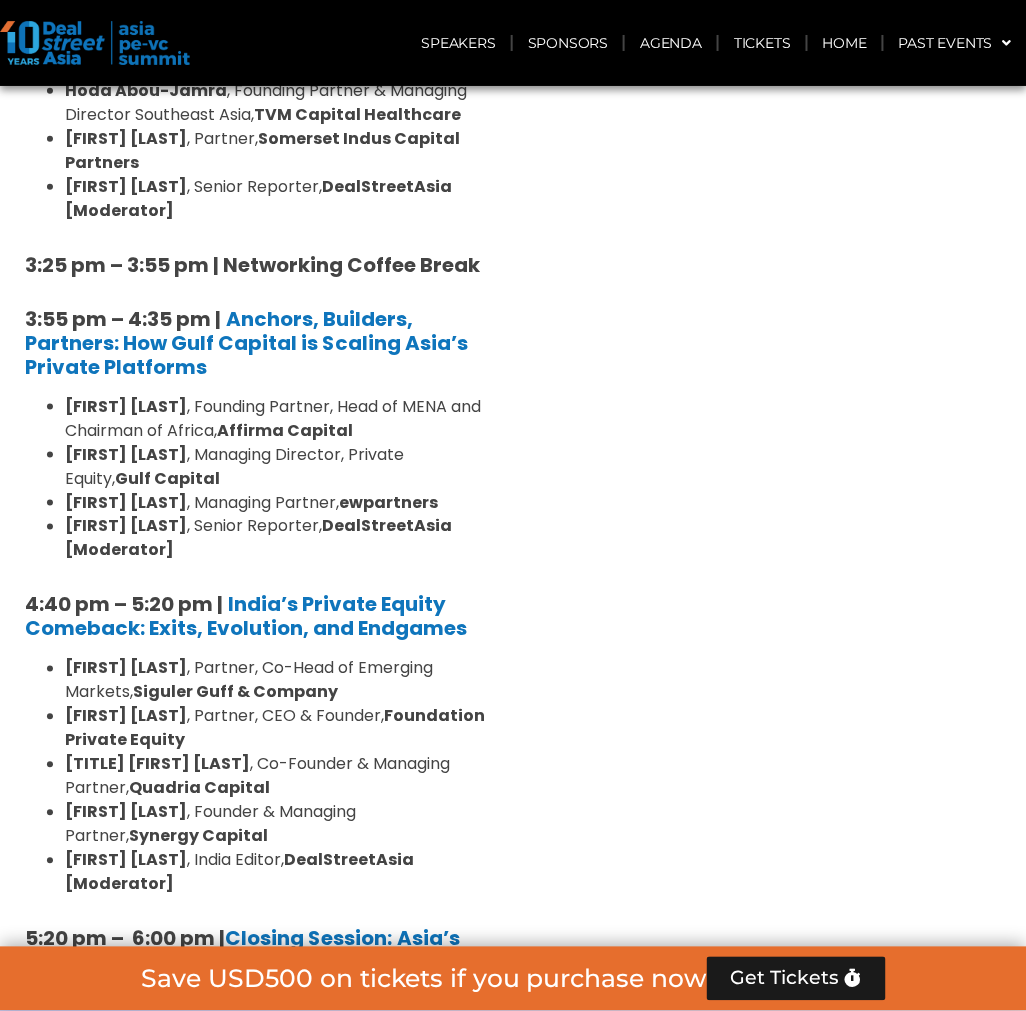 scroll, scrollTop: 4000, scrollLeft: 0, axis: vertical 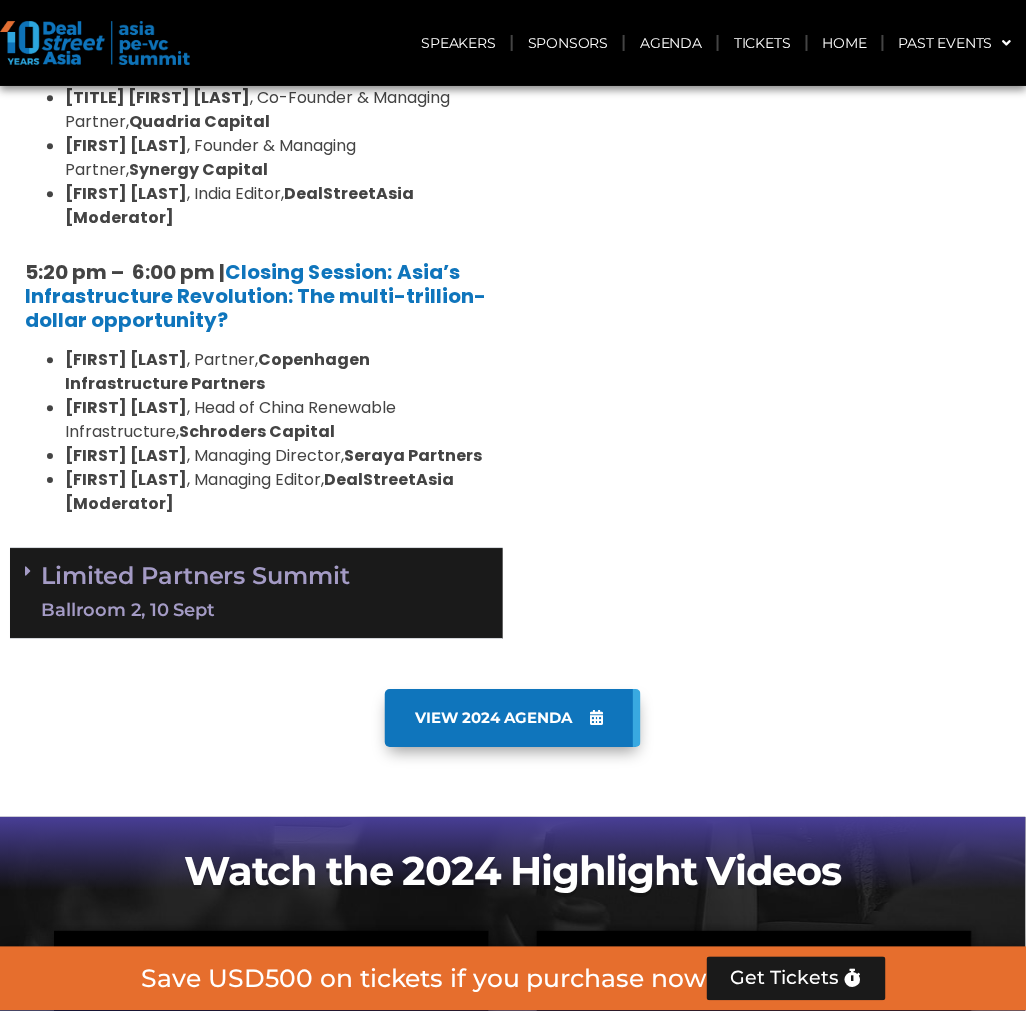click on "Limited Partners Summit Ballroom 2, 10 Sept" at bounding box center [256, 593] 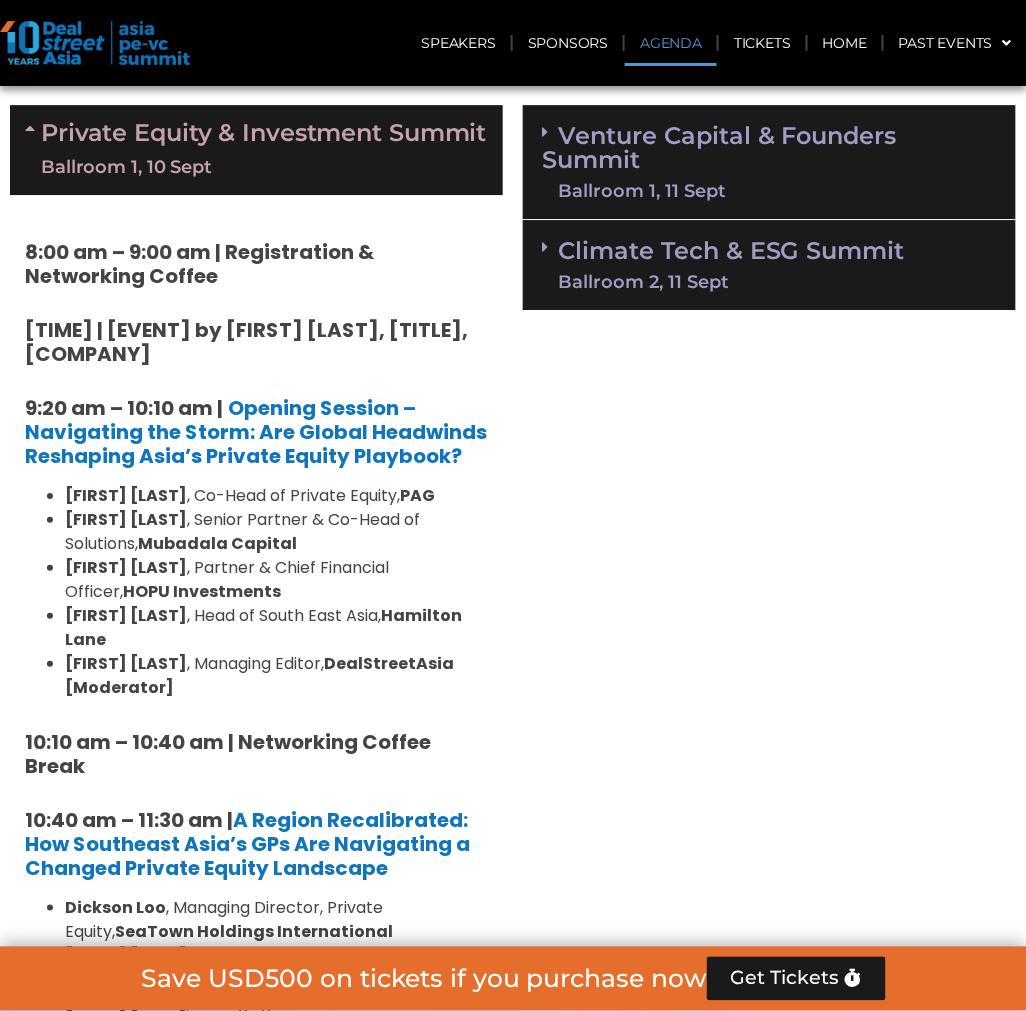 scroll, scrollTop: 1222, scrollLeft: 0, axis: vertical 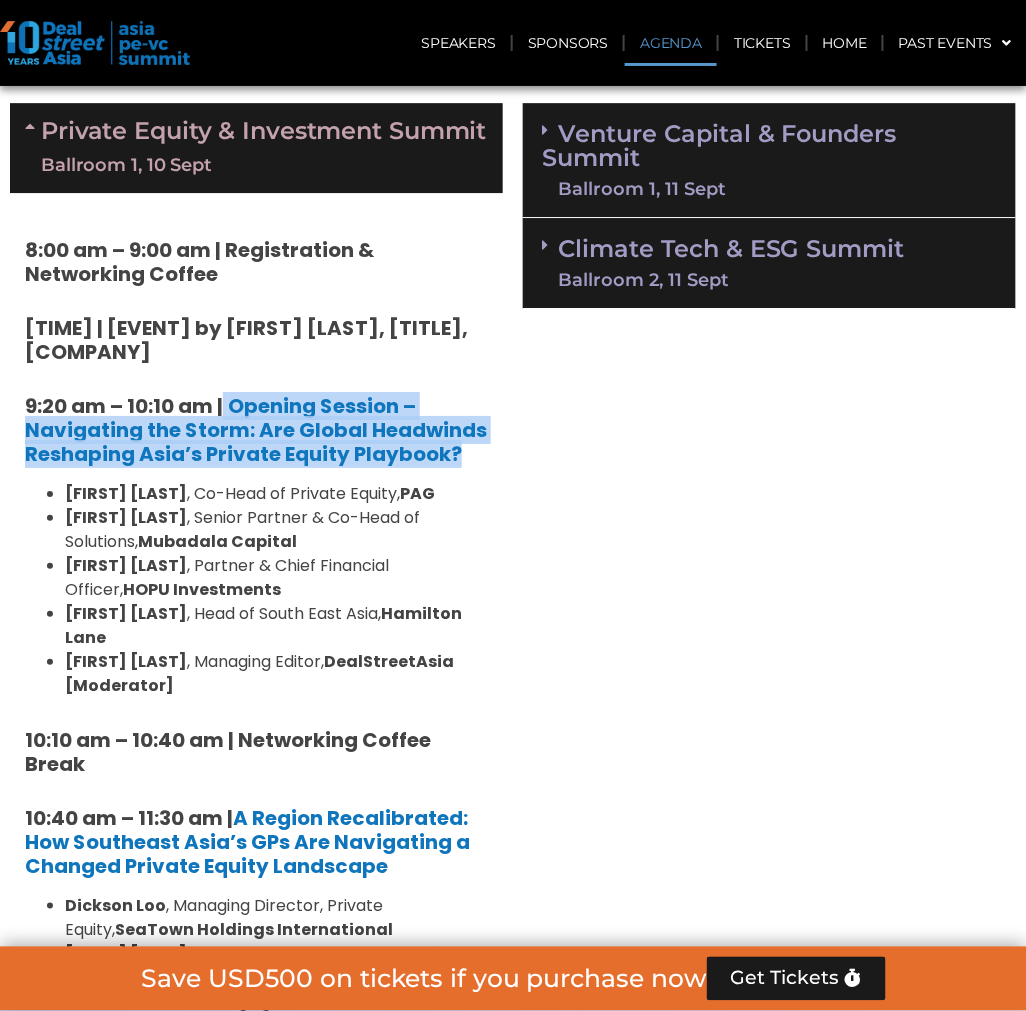 drag, startPoint x: 226, startPoint y: 427, endPoint x: 481, endPoint y: 473, distance: 259.1158 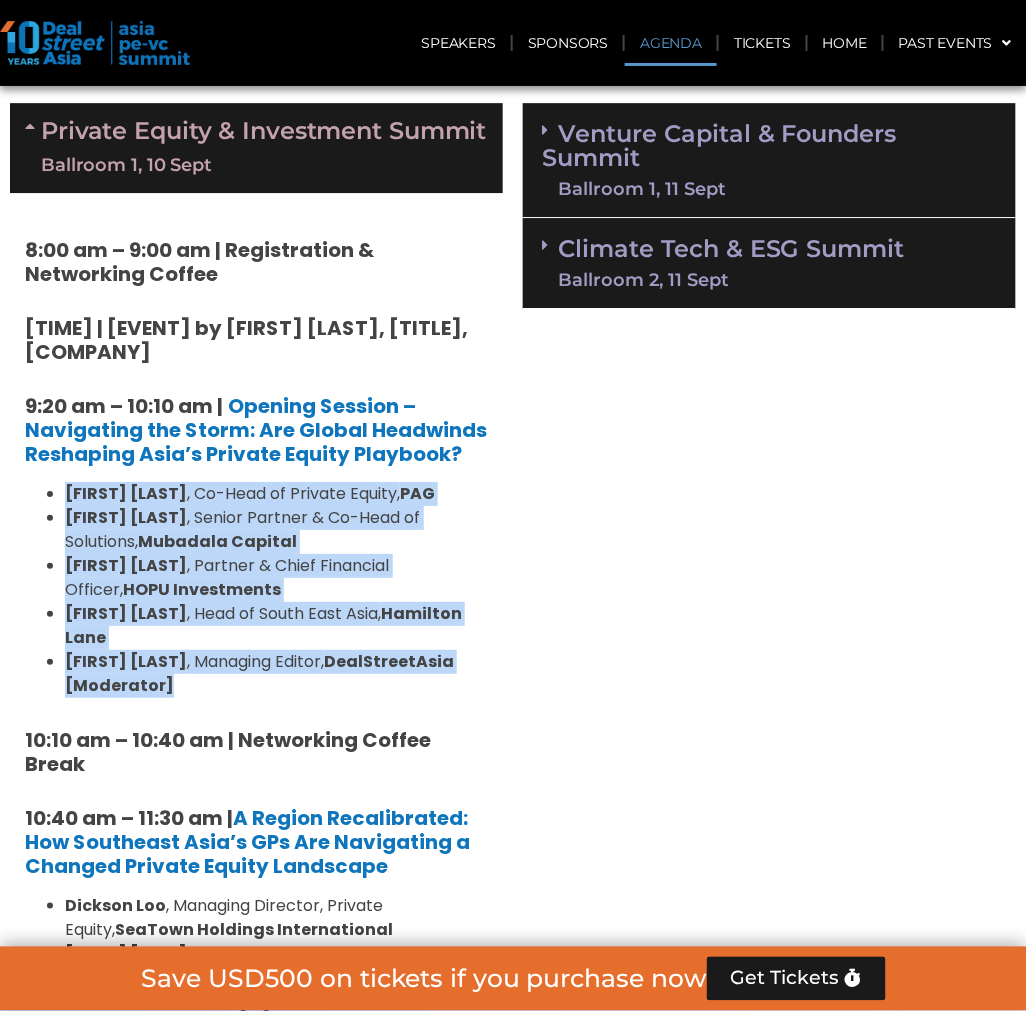 drag, startPoint x: 65, startPoint y: 514, endPoint x: 254, endPoint y: 690, distance: 258.25763 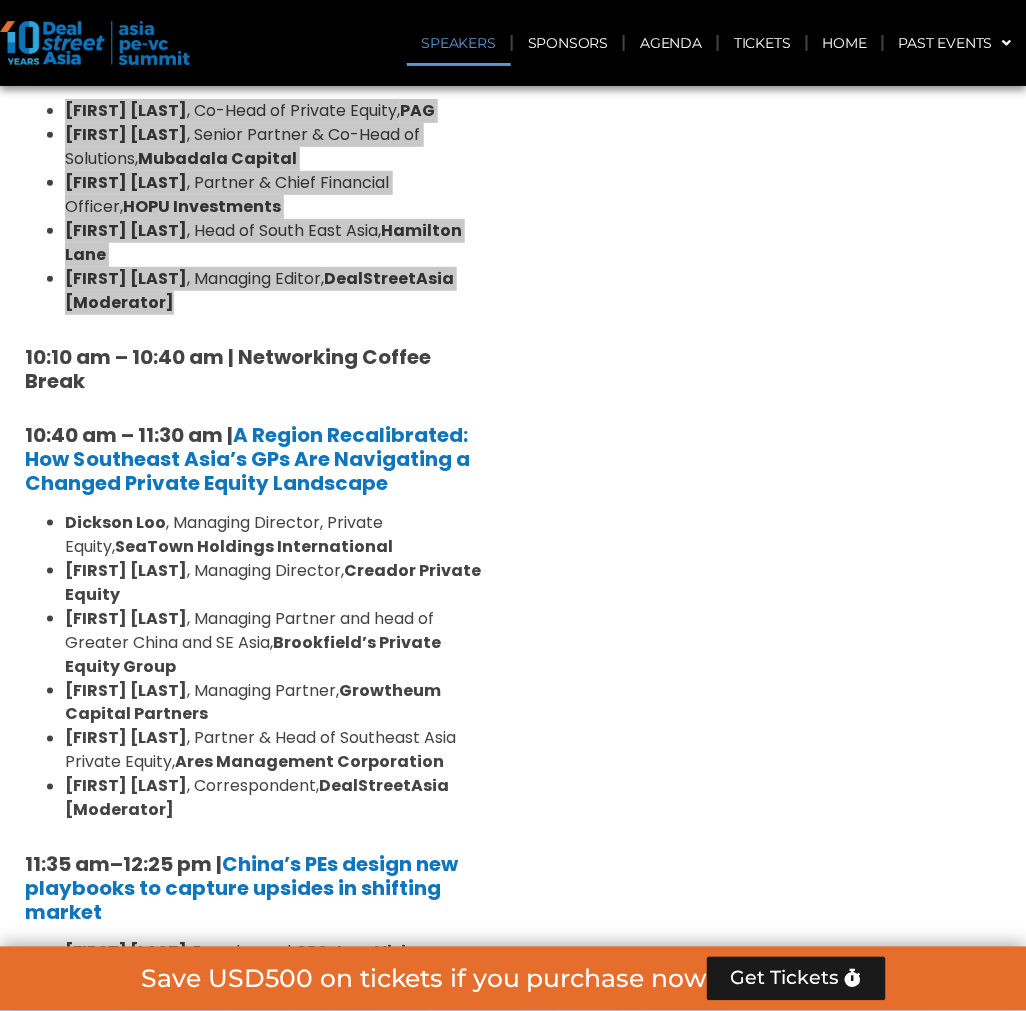 scroll, scrollTop: 1666, scrollLeft: 0, axis: vertical 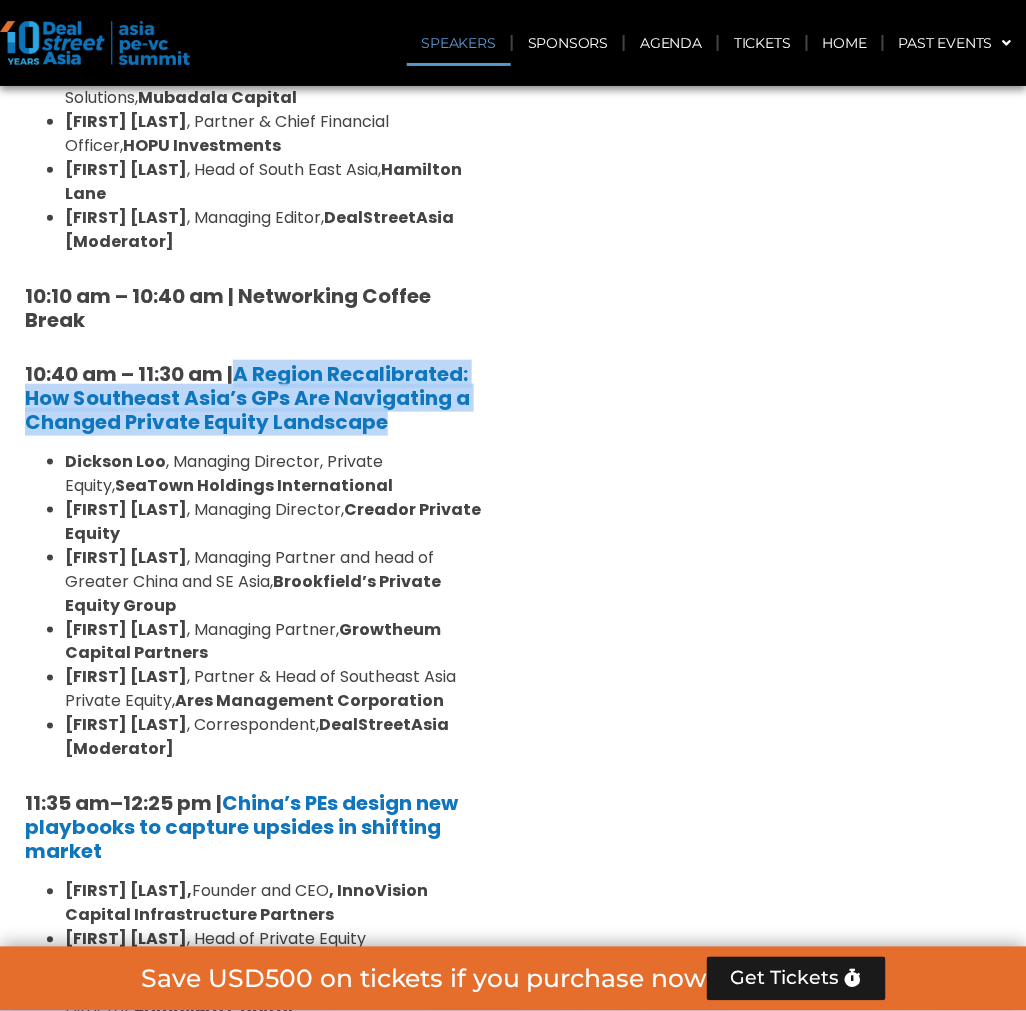 drag, startPoint x: 235, startPoint y: 366, endPoint x: 407, endPoint y: 415, distance: 178.8435 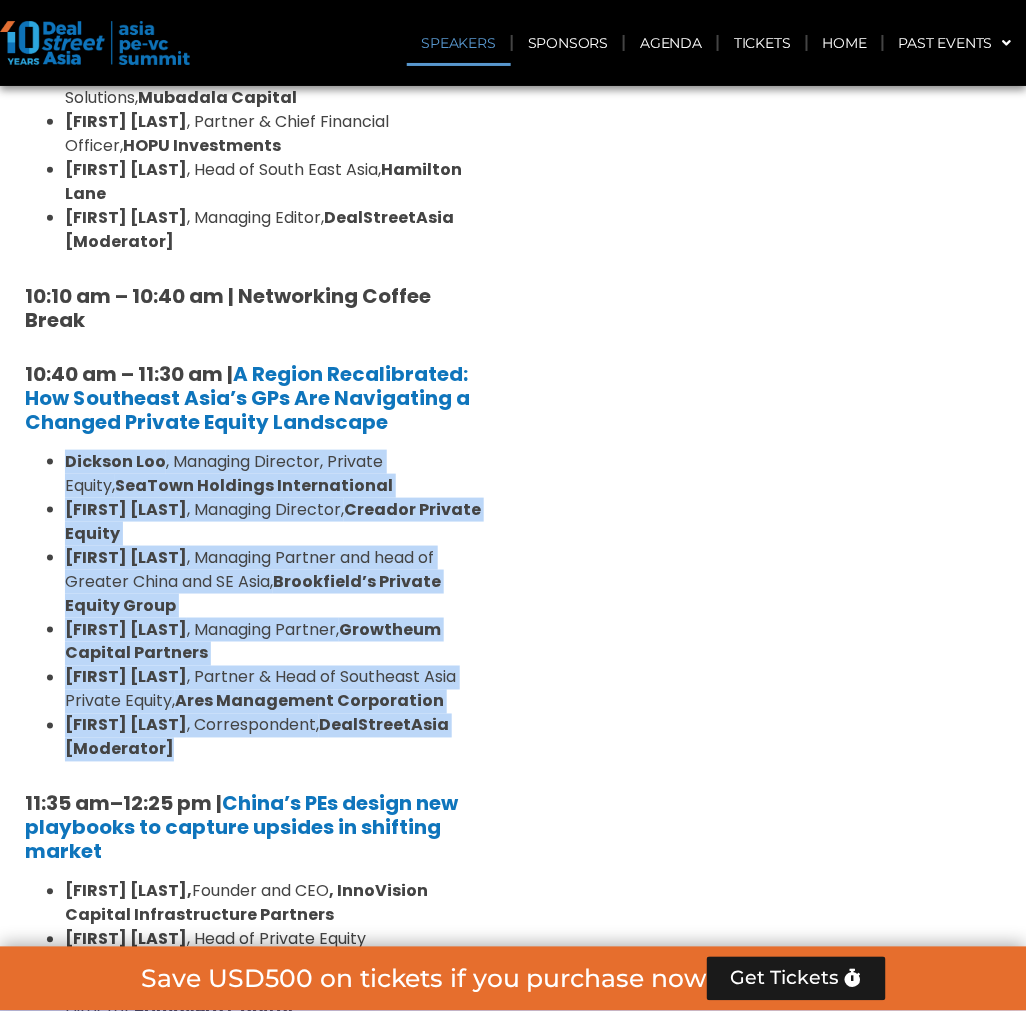 drag, startPoint x: 65, startPoint y: 455, endPoint x: 246, endPoint y: 721, distance: 321.74057 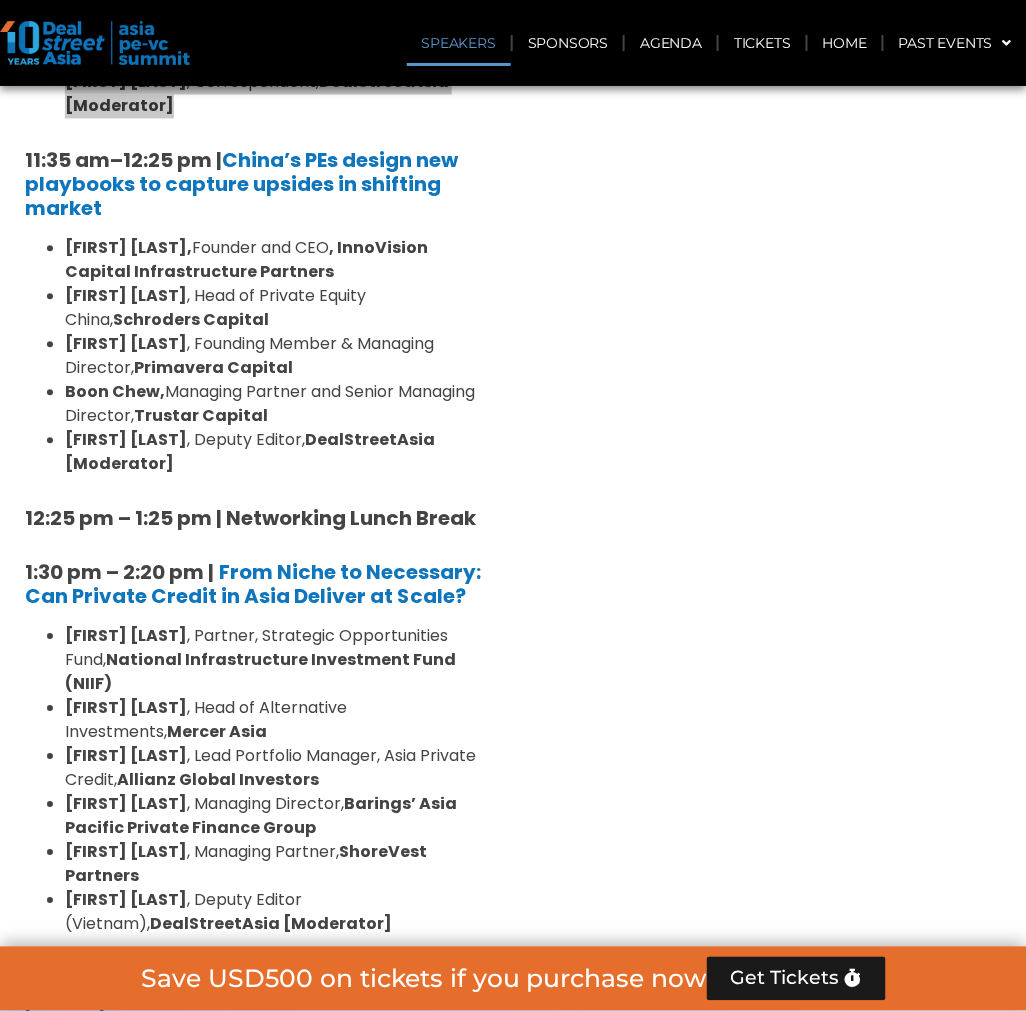 scroll, scrollTop: 2333, scrollLeft: 0, axis: vertical 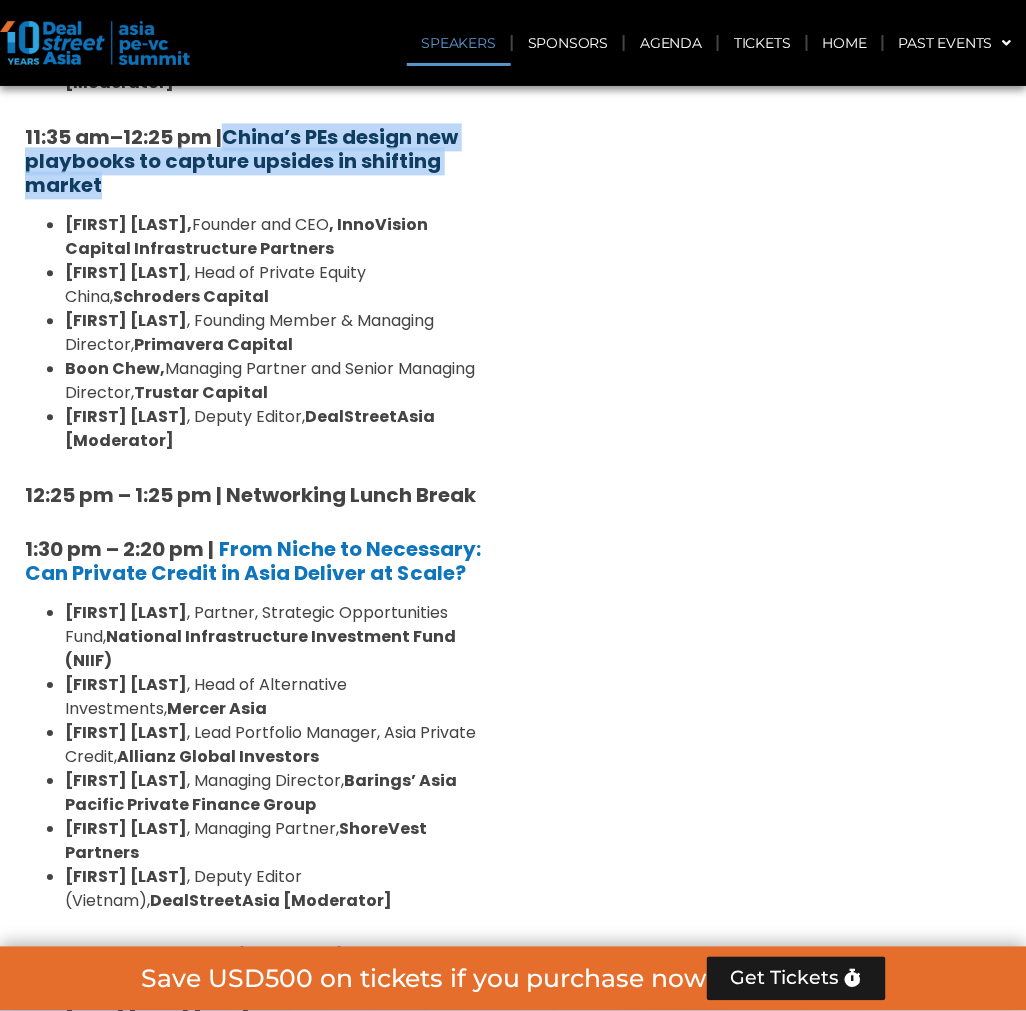 drag, startPoint x: 180, startPoint y: 154, endPoint x: 236, endPoint y: 110, distance: 71.21797 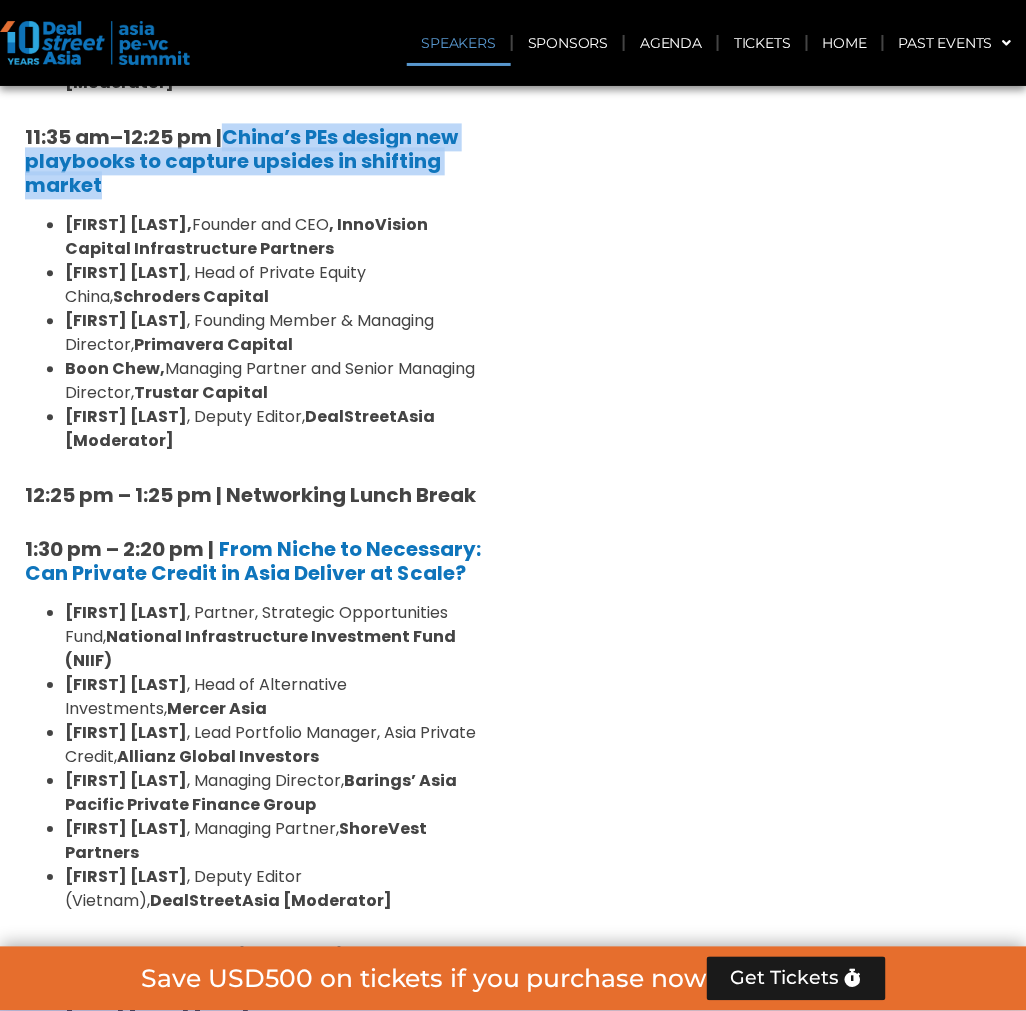 copy on "China’s PEs design new playbooks to capture upsides in shifting market" 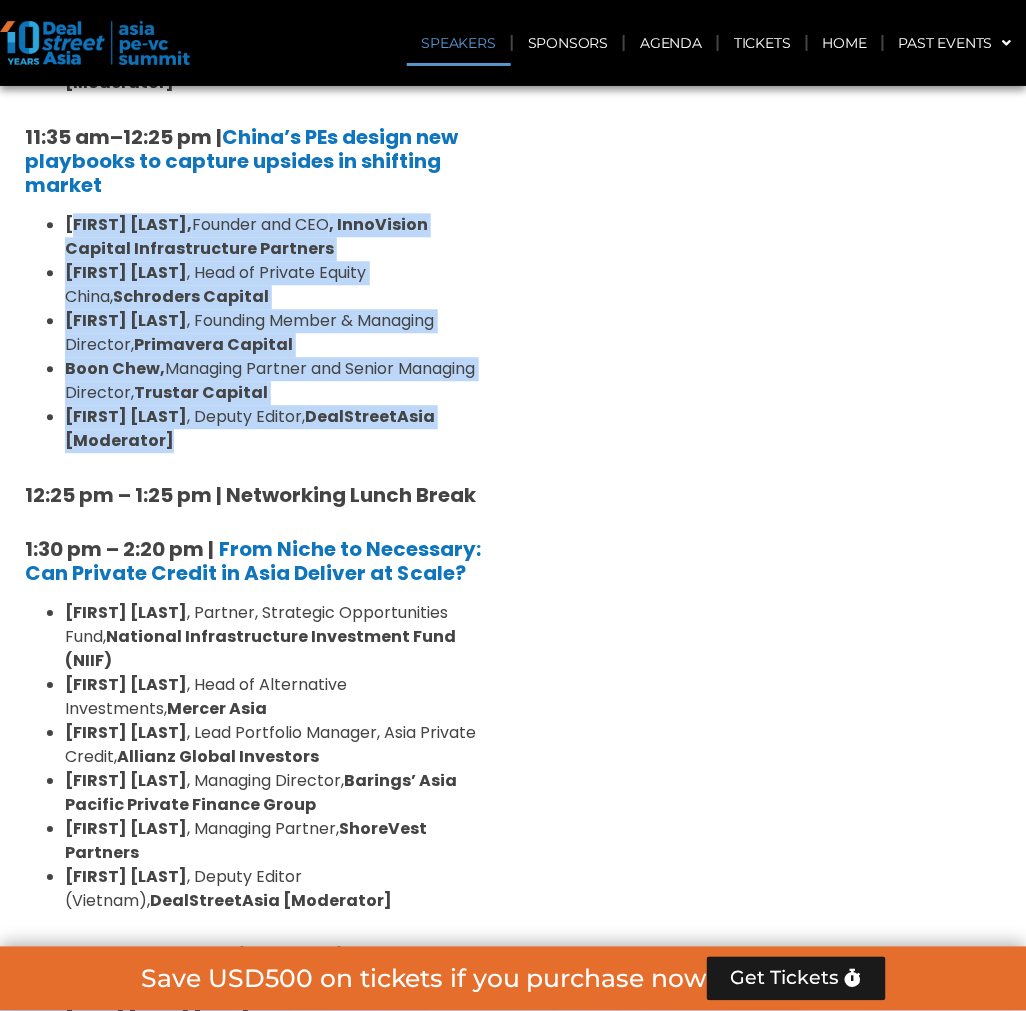 drag, startPoint x: 68, startPoint y: 194, endPoint x: 194, endPoint y: 406, distance: 246.61711 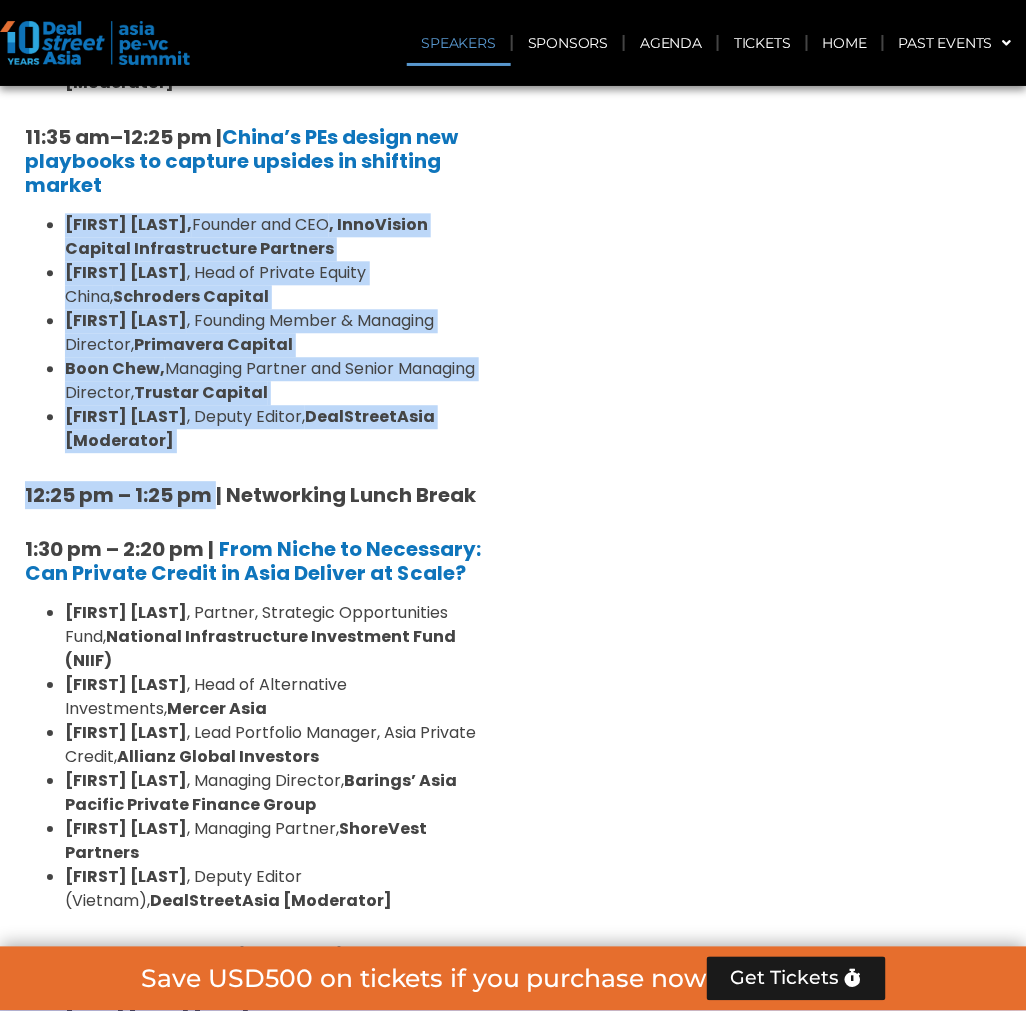 drag, startPoint x: 218, startPoint y: 426, endPoint x: 61, endPoint y: 197, distance: 277.65085 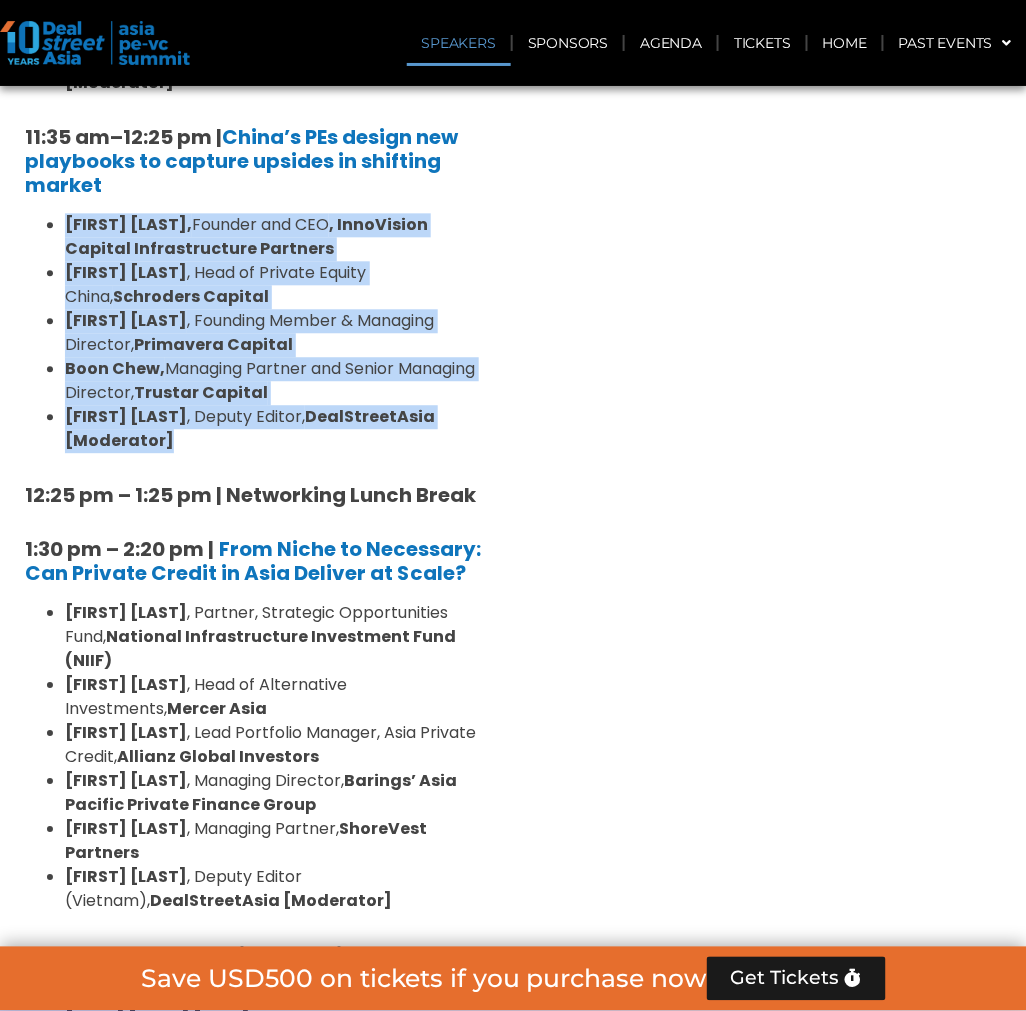 drag, startPoint x: 194, startPoint y: 407, endPoint x: 65, endPoint y: 201, distance: 243.0576 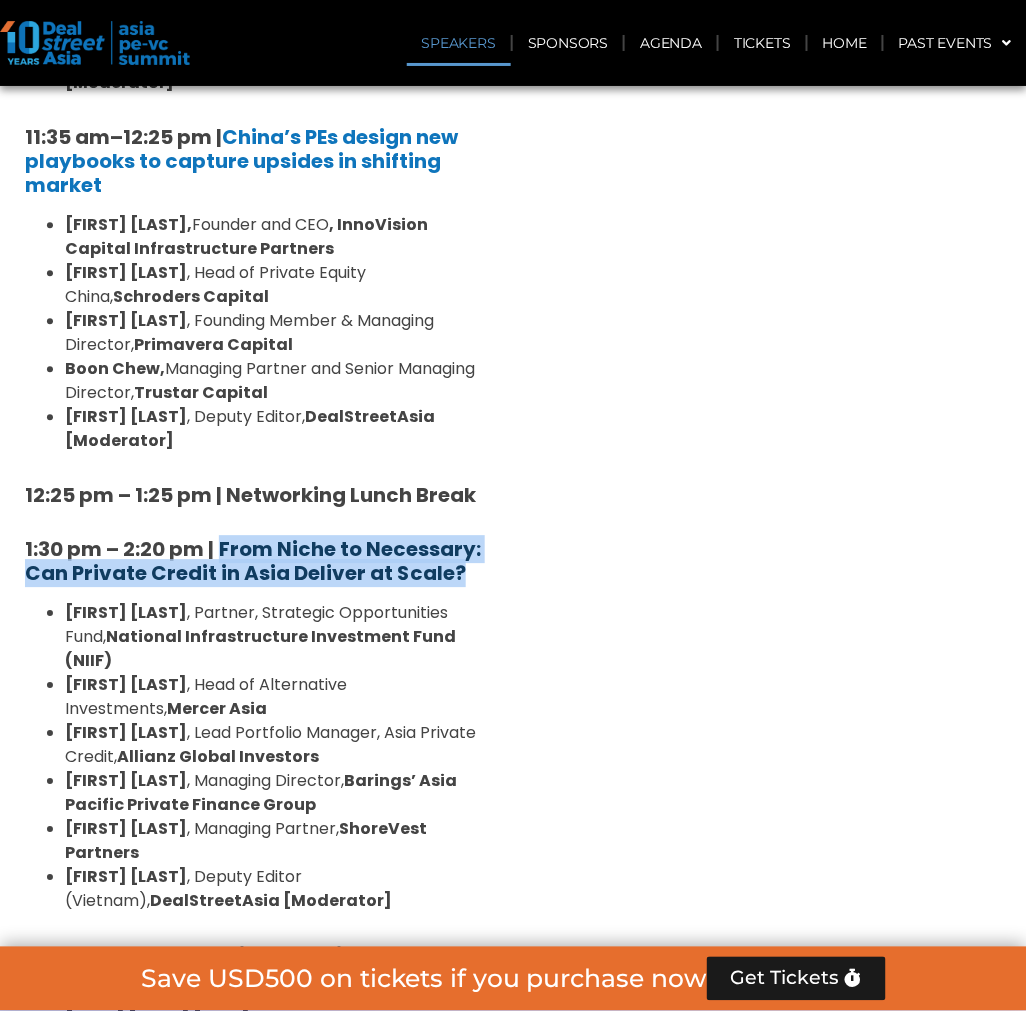 drag, startPoint x: 474, startPoint y: 555, endPoint x: 221, endPoint y: 523, distance: 255.01569 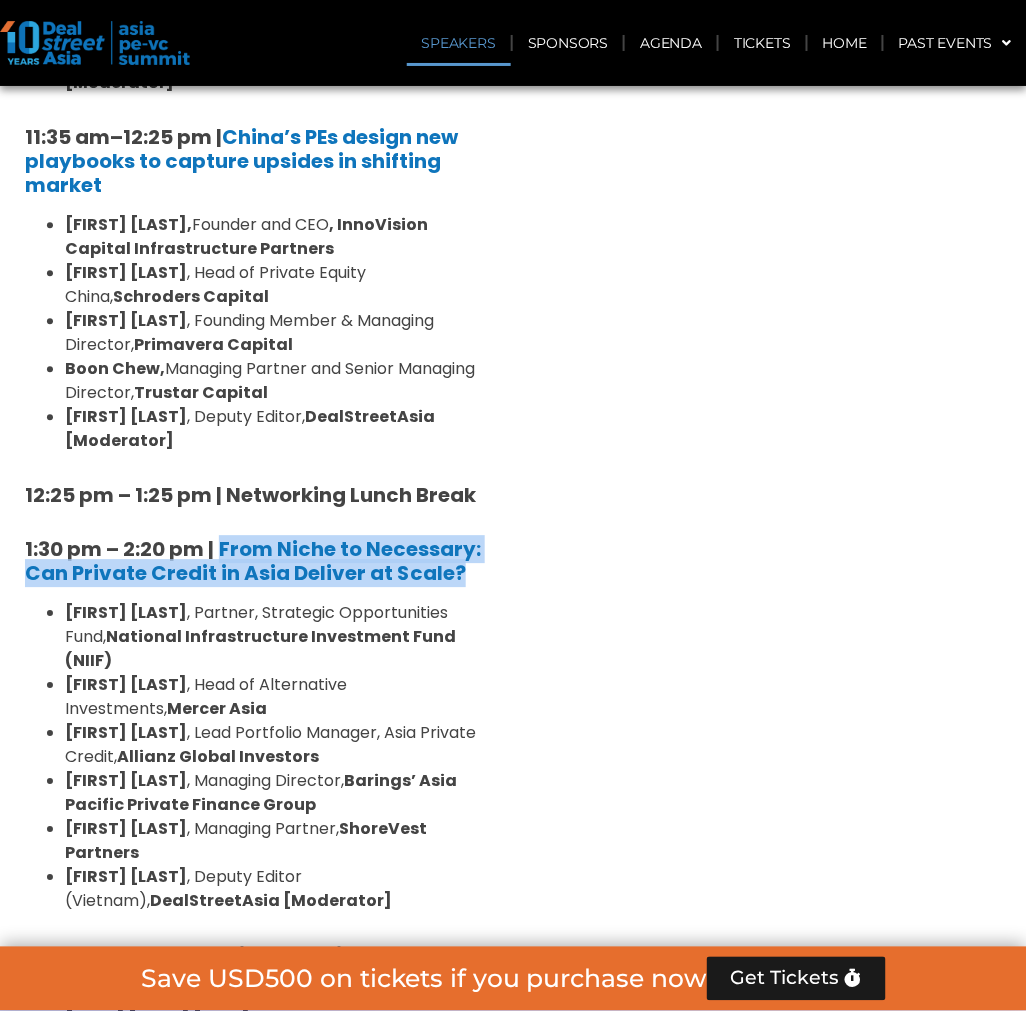 copy on "From Niche to Necessary: Can Private Credit in Asia Deliver at Scale?" 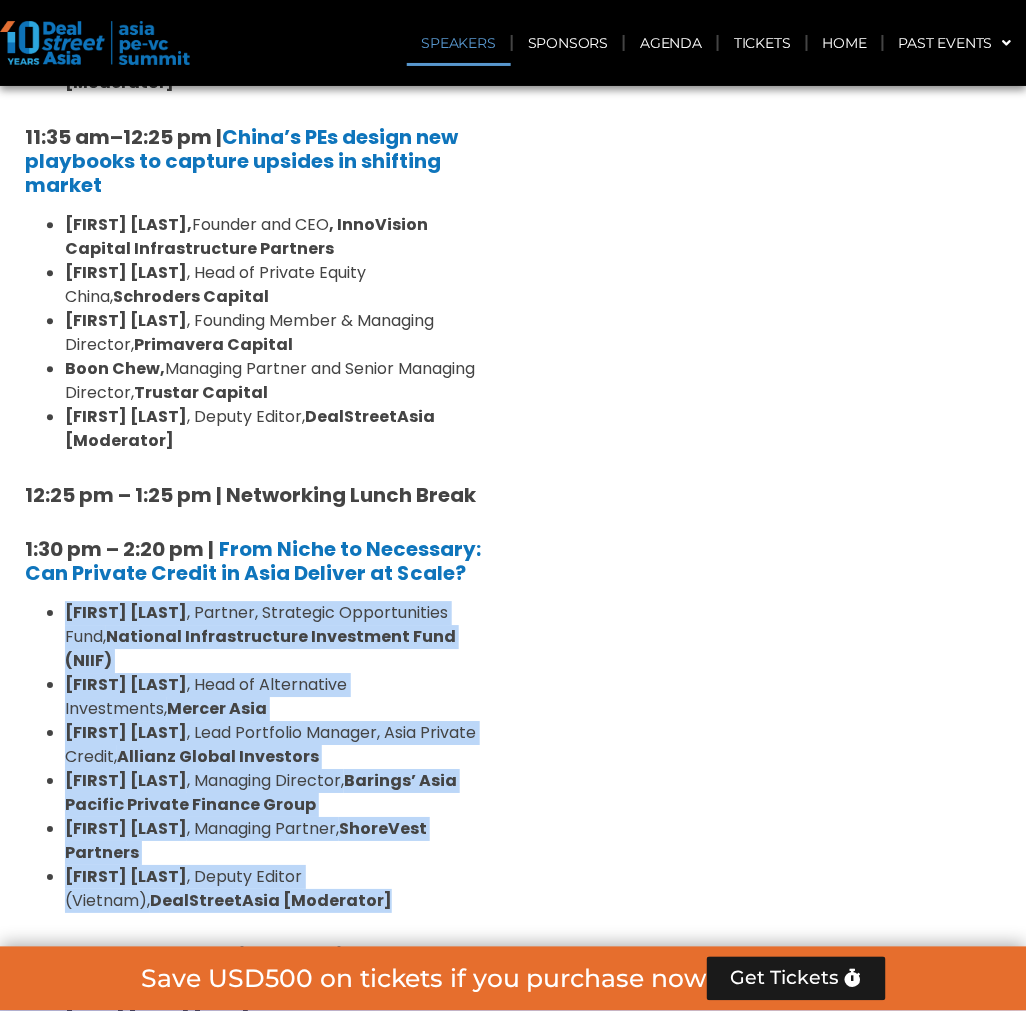 drag, startPoint x: 316, startPoint y: 885, endPoint x: 66, endPoint y: 590, distance: 386.68463 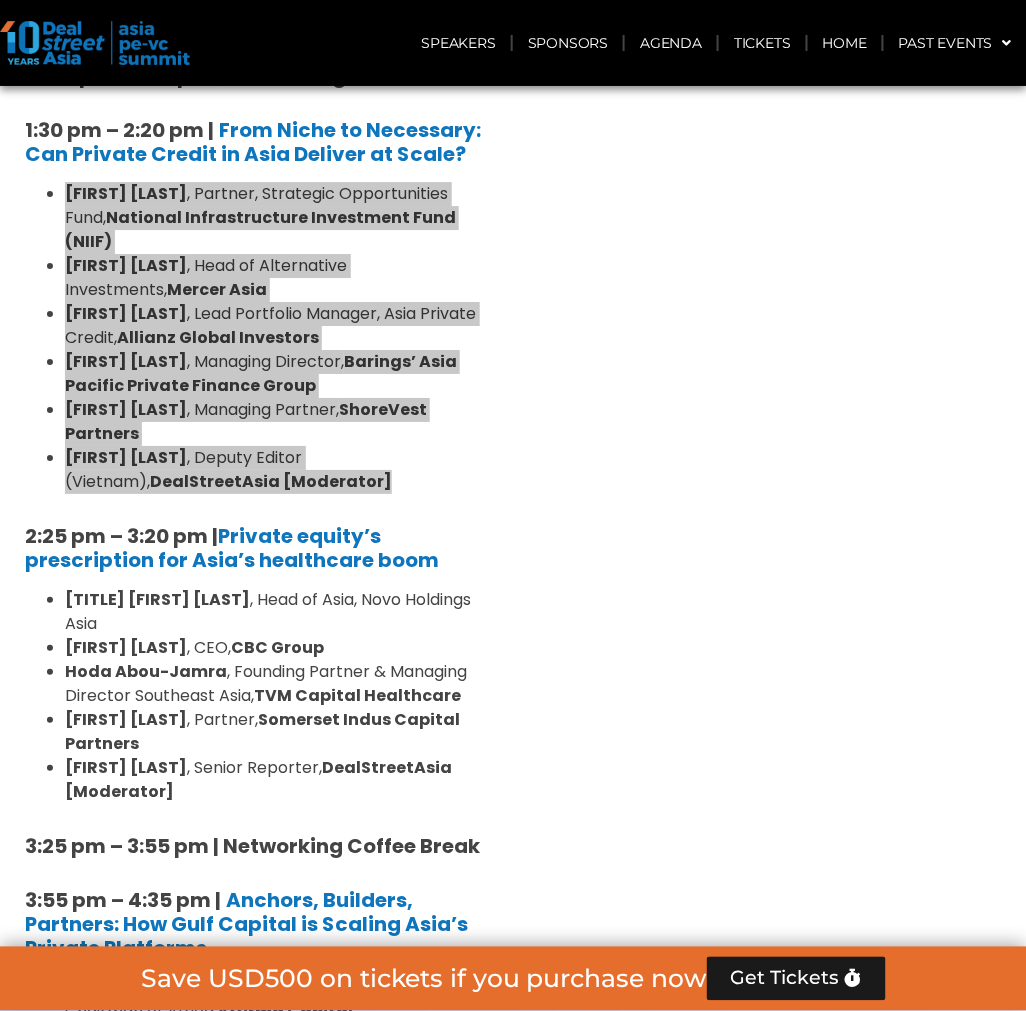 scroll, scrollTop: 2777, scrollLeft: 0, axis: vertical 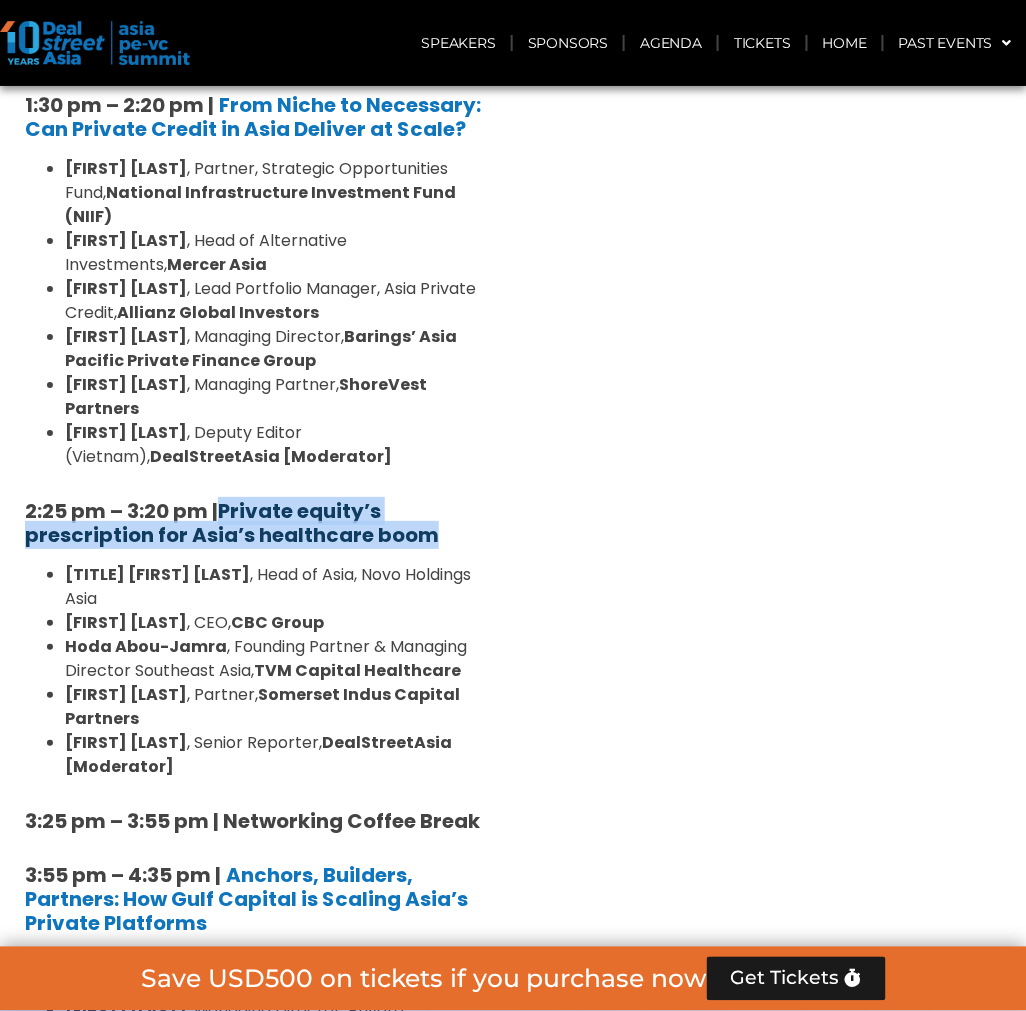 drag, startPoint x: 461, startPoint y: 505, endPoint x: 227, endPoint y: 488, distance: 234.61671 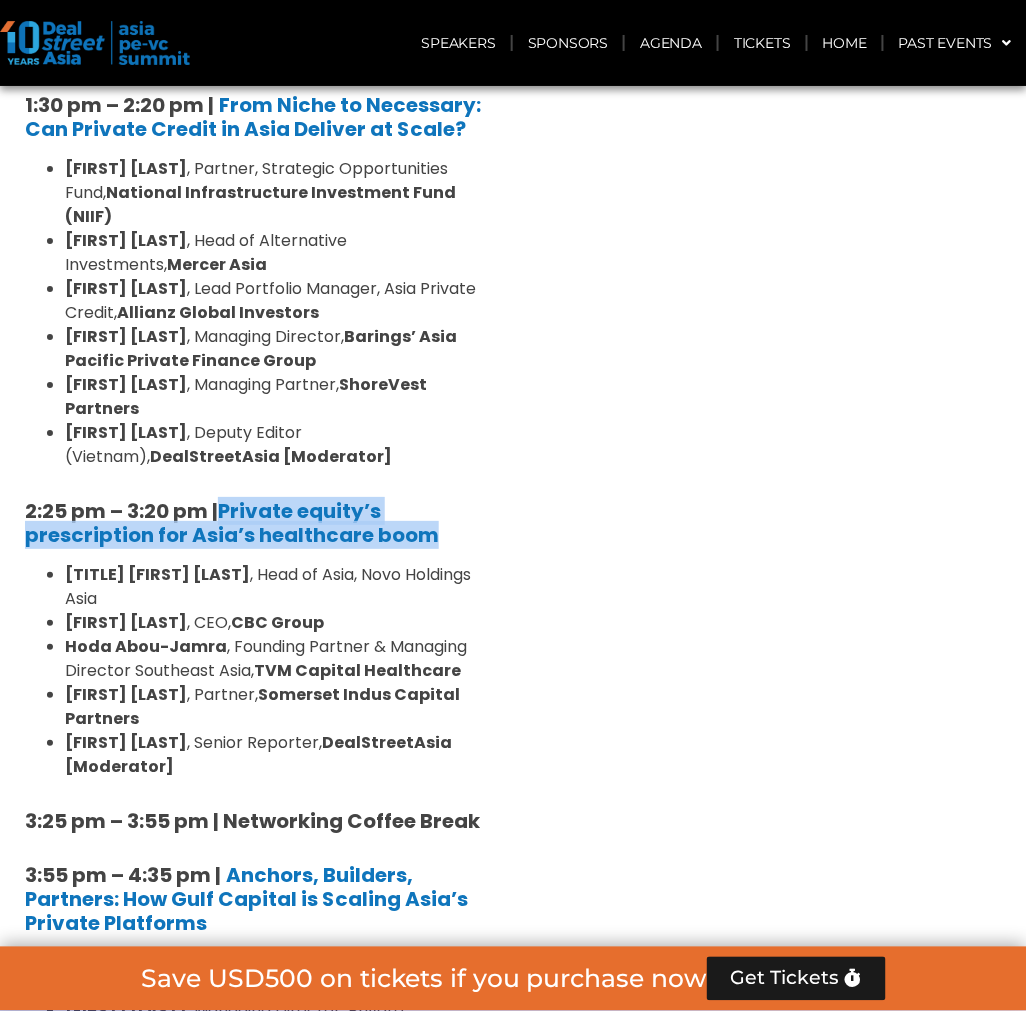copy on "Private equity’s prescription for Asia’s healthcare boom" 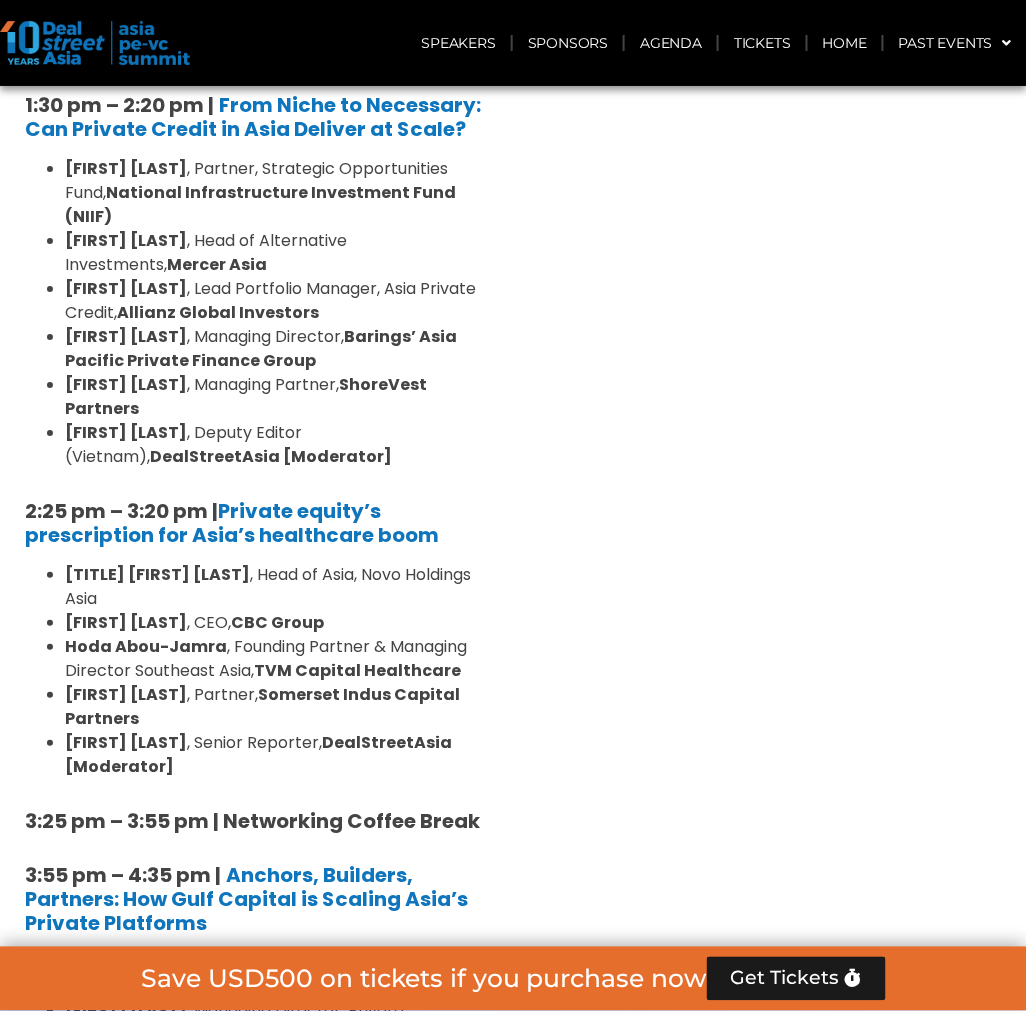 click on "[FIRST] [LAST] , Senior Reporter, DealStreetAsia [Moderator]" at bounding box center [276, 755] 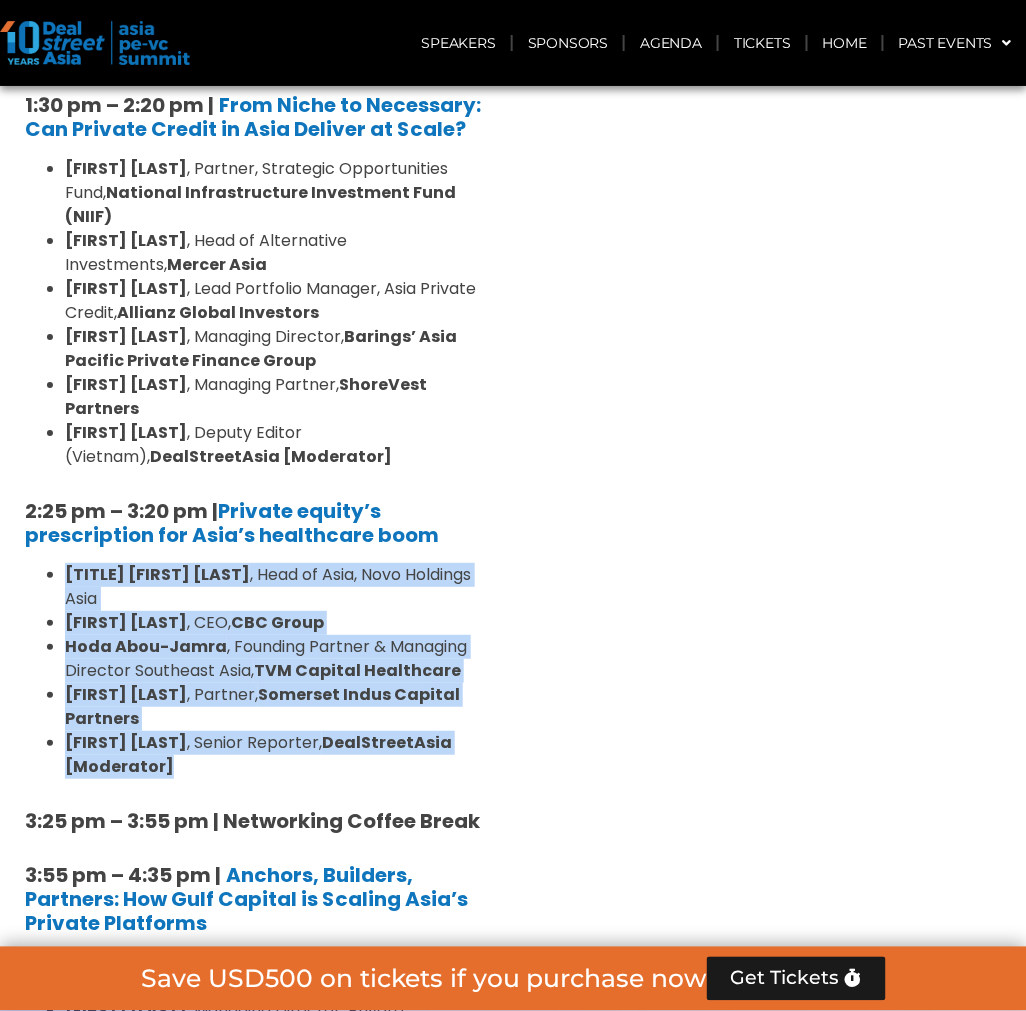drag, startPoint x: 200, startPoint y: 712, endPoint x: 62, endPoint y: 548, distance: 214.33618 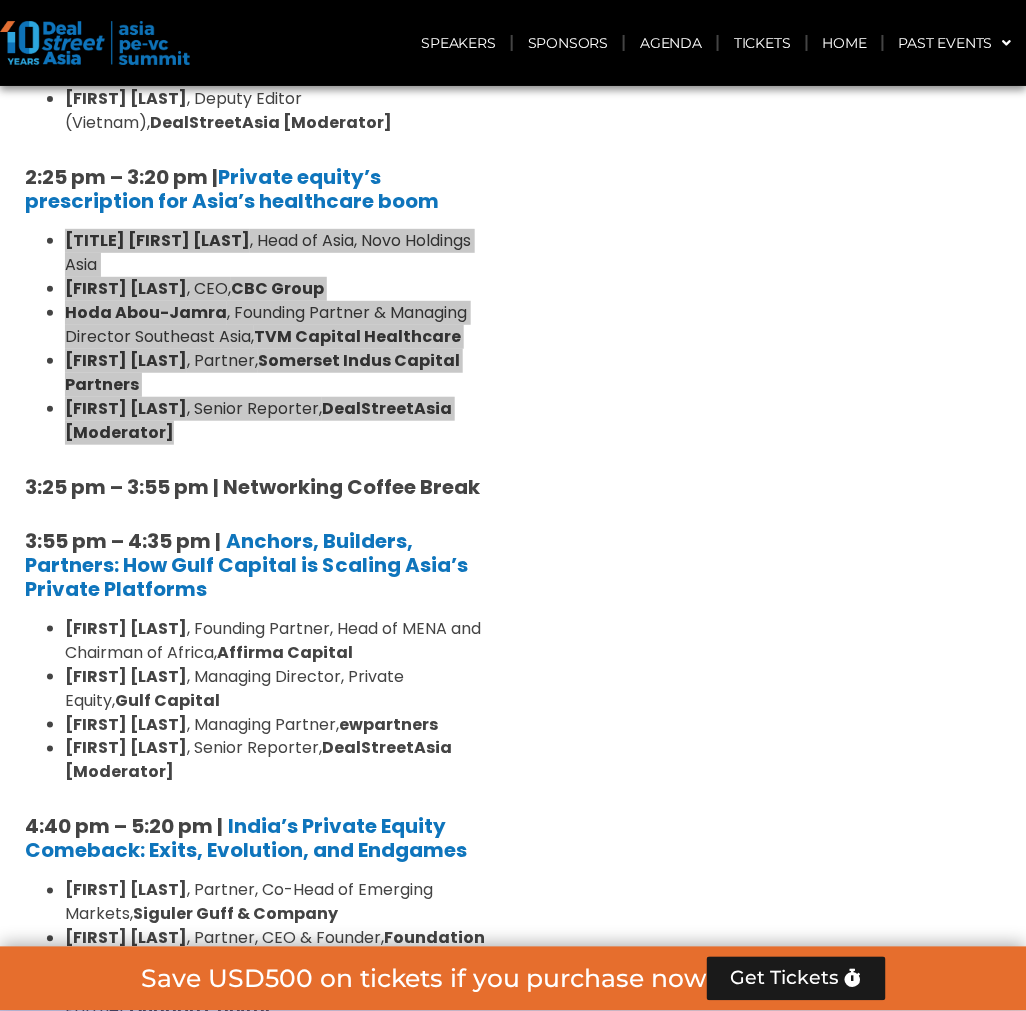 scroll, scrollTop: 3333, scrollLeft: 0, axis: vertical 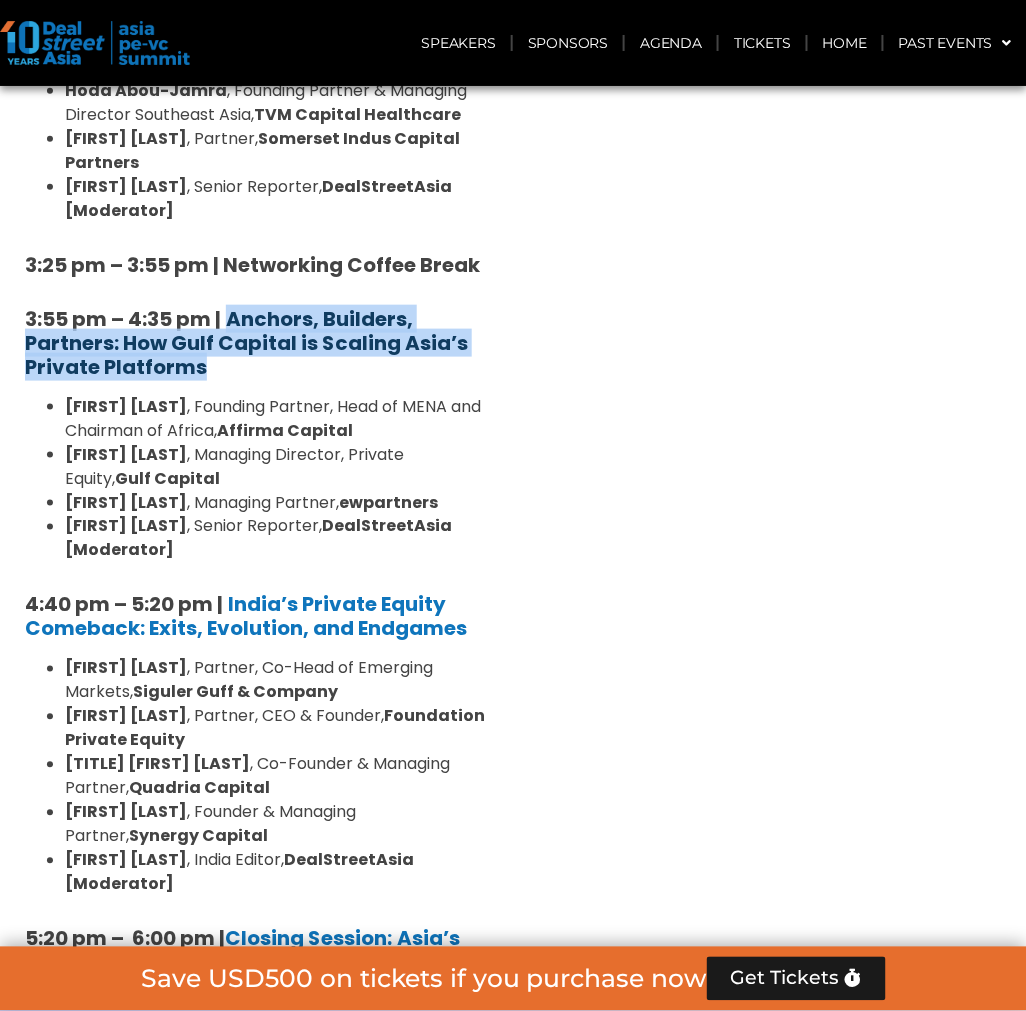 drag, startPoint x: 234, startPoint y: 316, endPoint x: 235, endPoint y: 270, distance: 46.010868 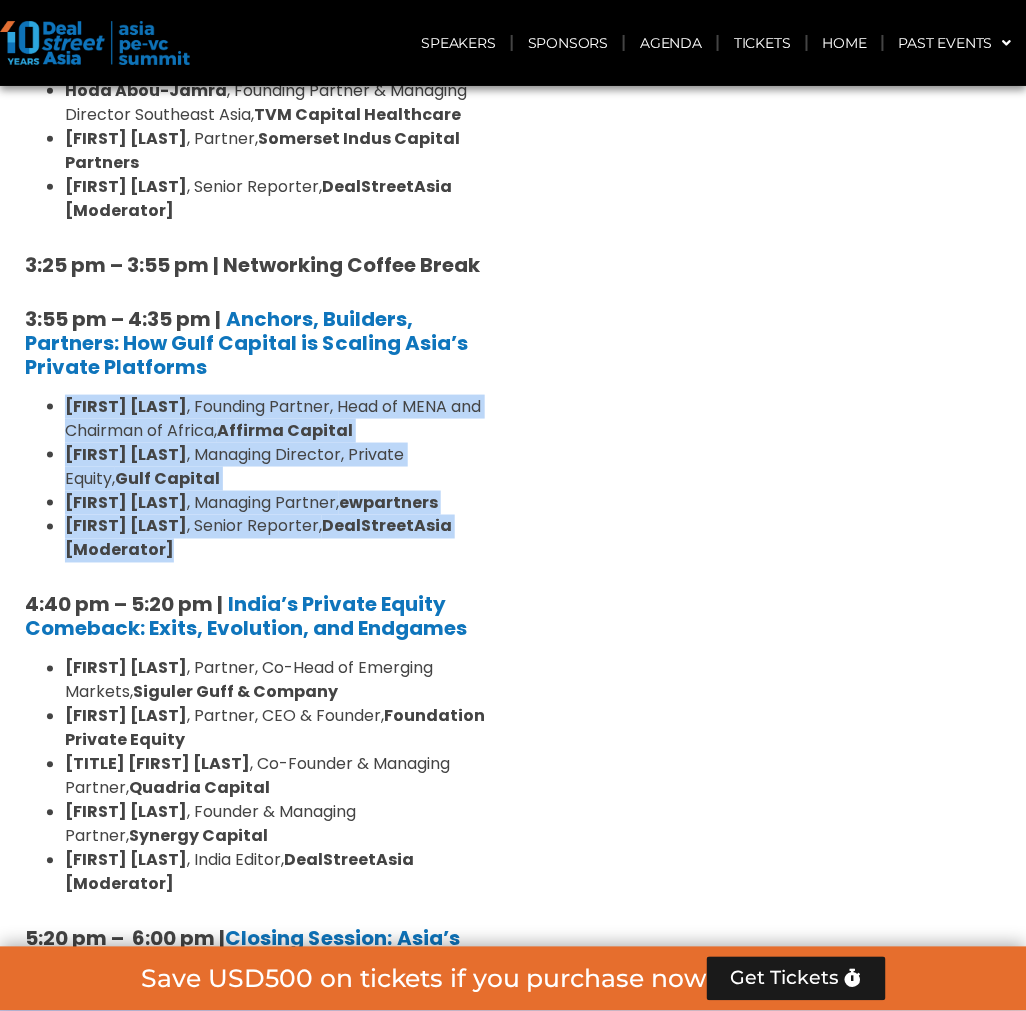 drag, startPoint x: 210, startPoint y: 508, endPoint x: 65, endPoint y: 360, distance: 207.19315 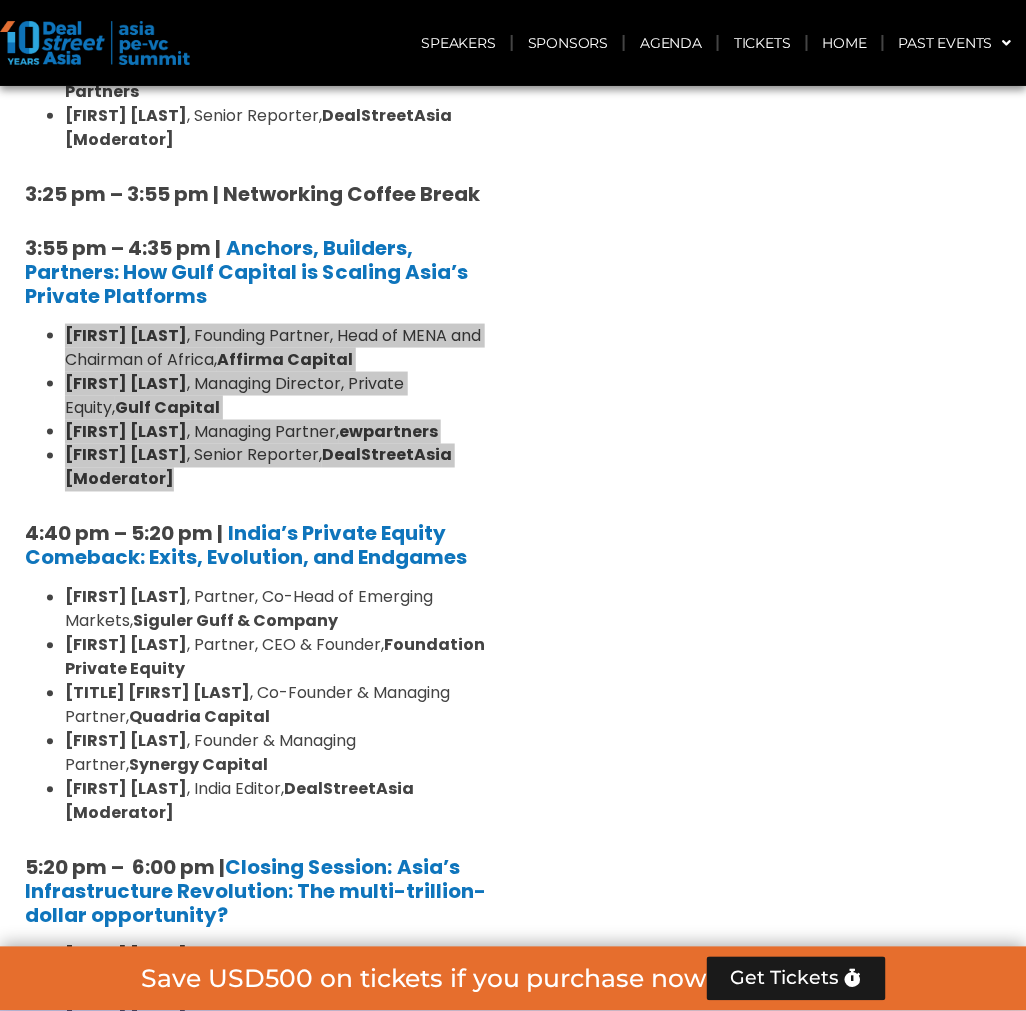 scroll, scrollTop: 3444, scrollLeft: 0, axis: vertical 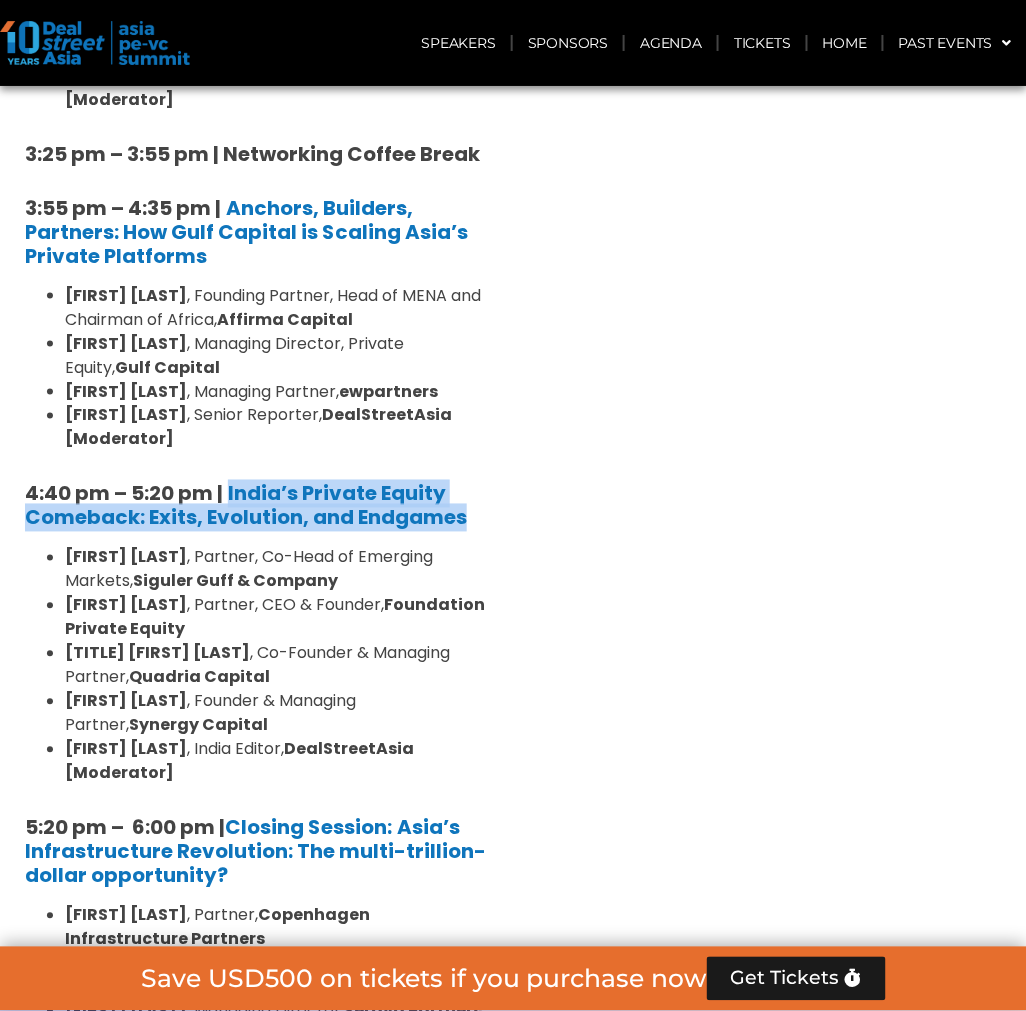 drag, startPoint x: 502, startPoint y: 460, endPoint x: 227, endPoint y: 444, distance: 275.46506 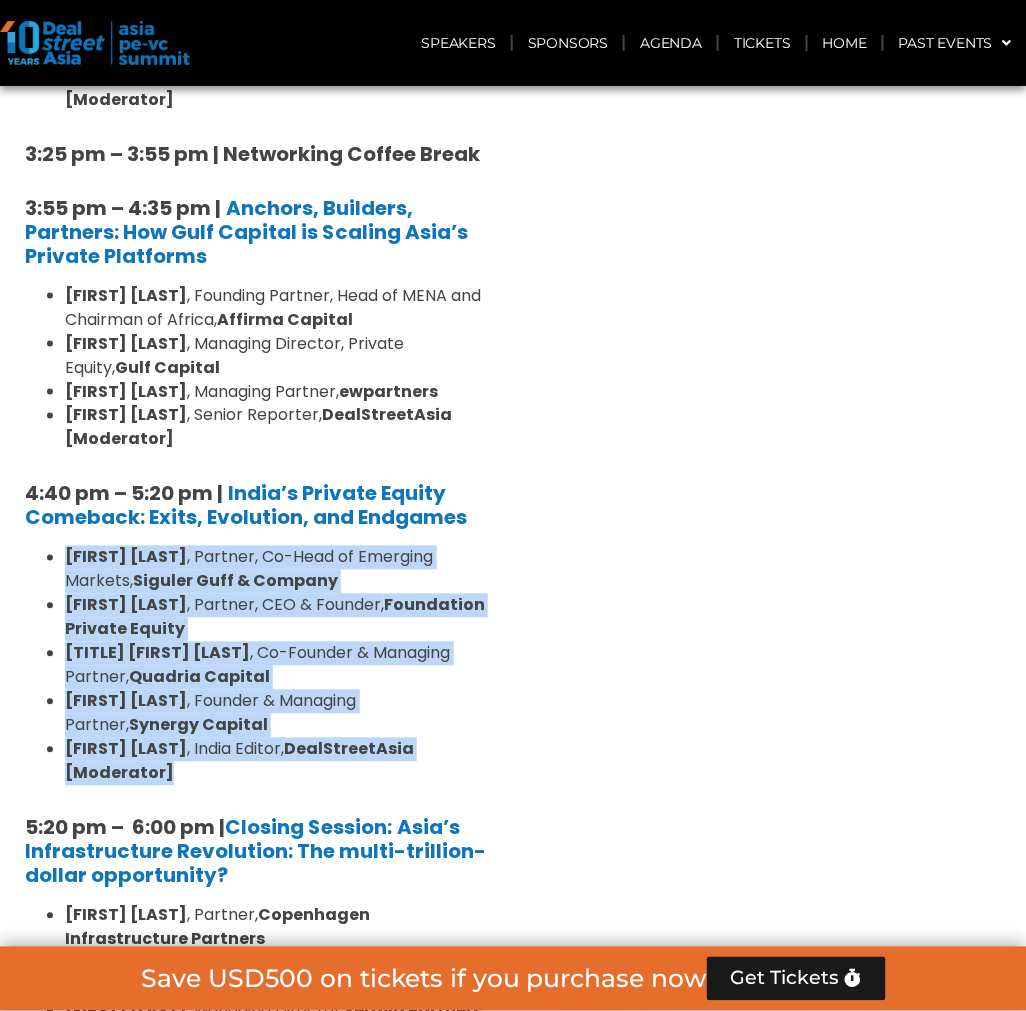 drag, startPoint x: 207, startPoint y: 724, endPoint x: 68, endPoint y: 515, distance: 251.002 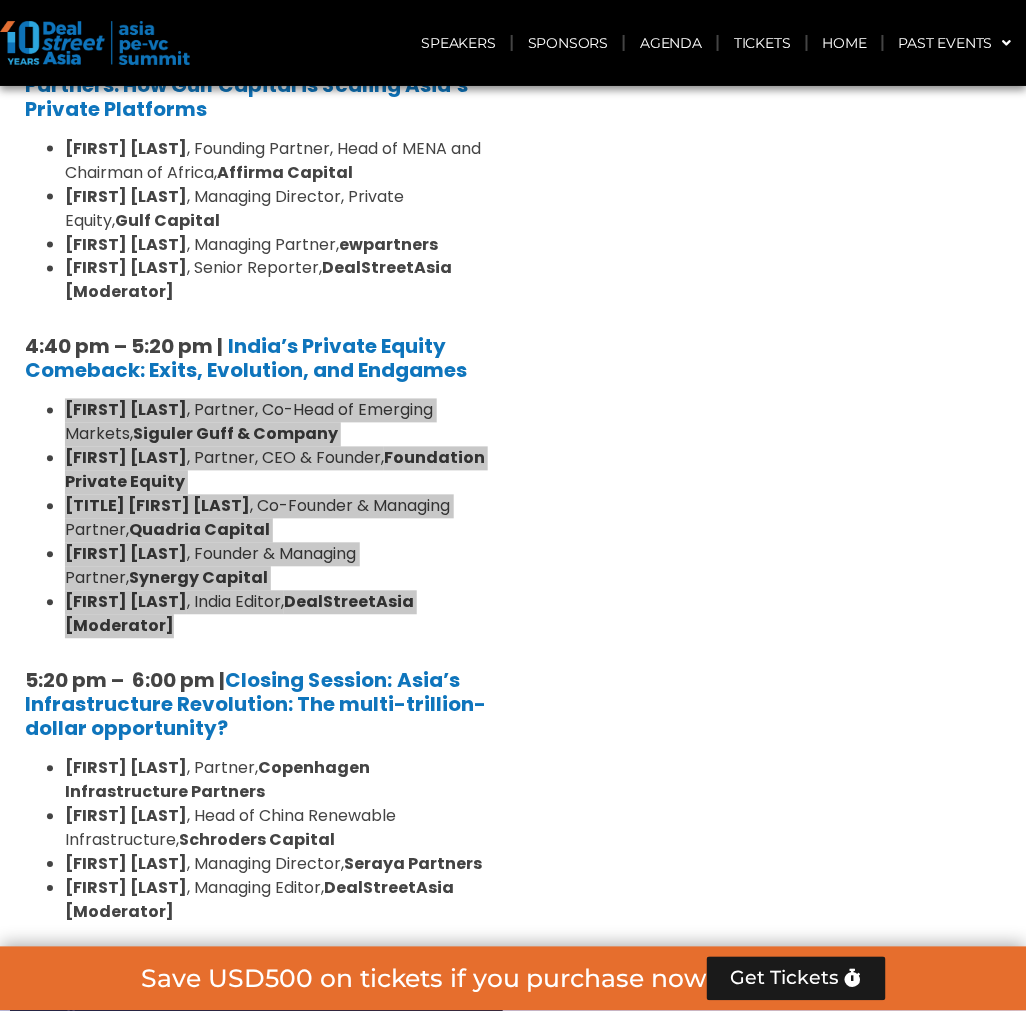 scroll, scrollTop: 3777, scrollLeft: 0, axis: vertical 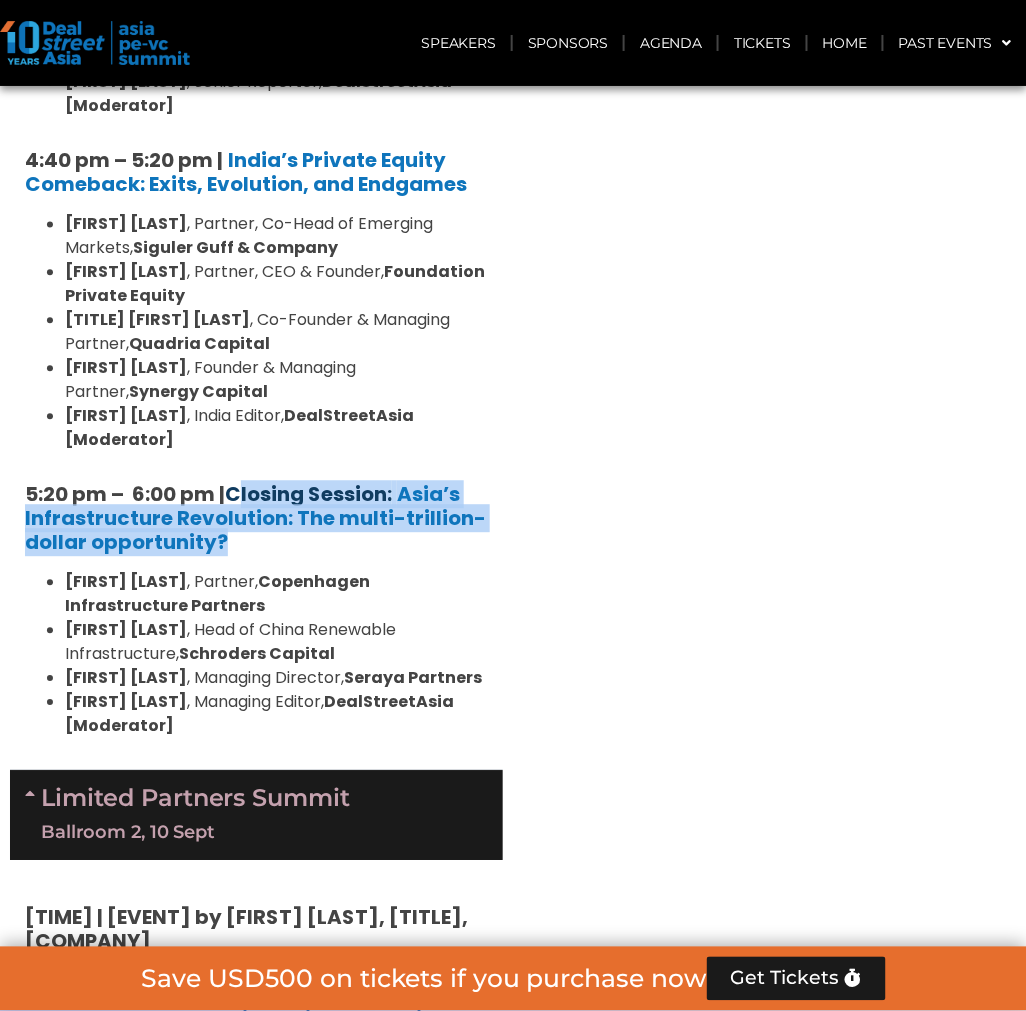drag, startPoint x: 270, startPoint y: 494, endPoint x: 231, endPoint y: 443, distance: 64.202805 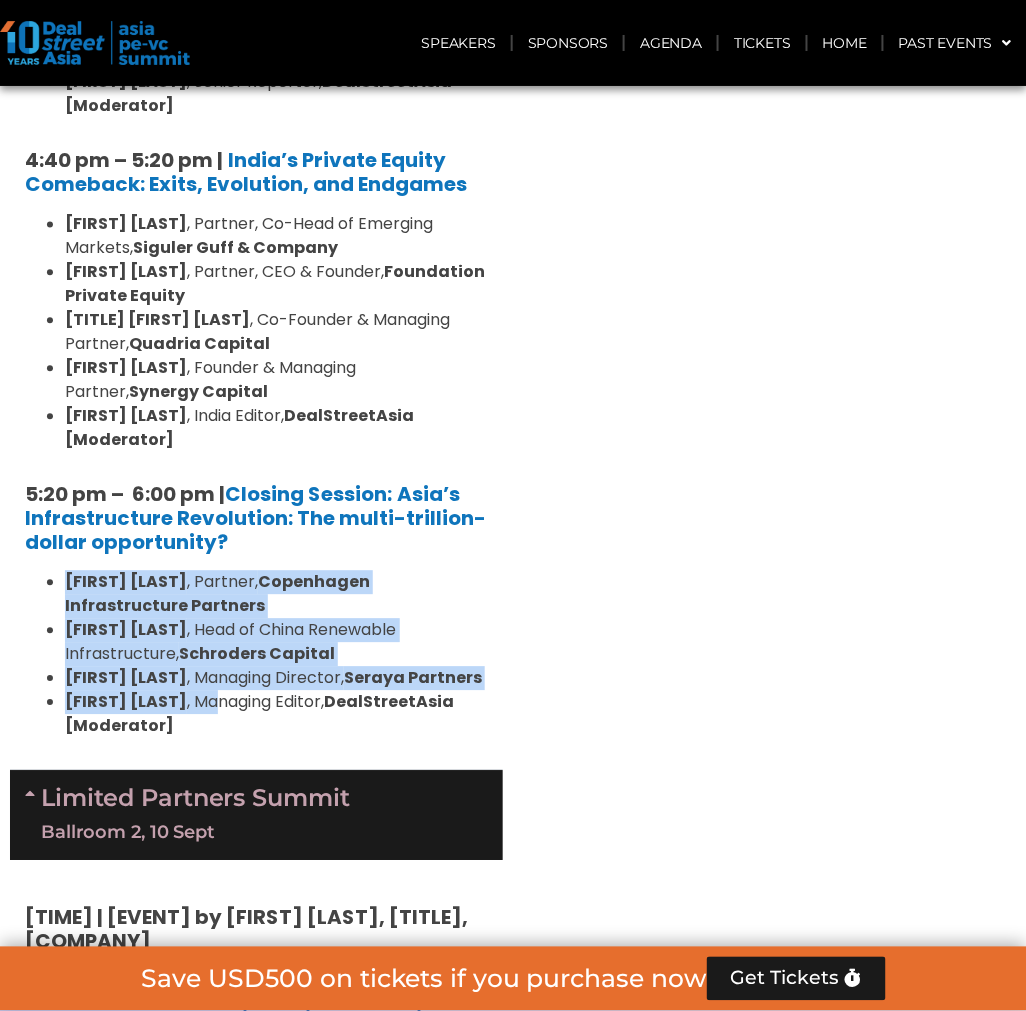 drag, startPoint x: 201, startPoint y: 664, endPoint x: 50, endPoint y: 534, distance: 199.2511 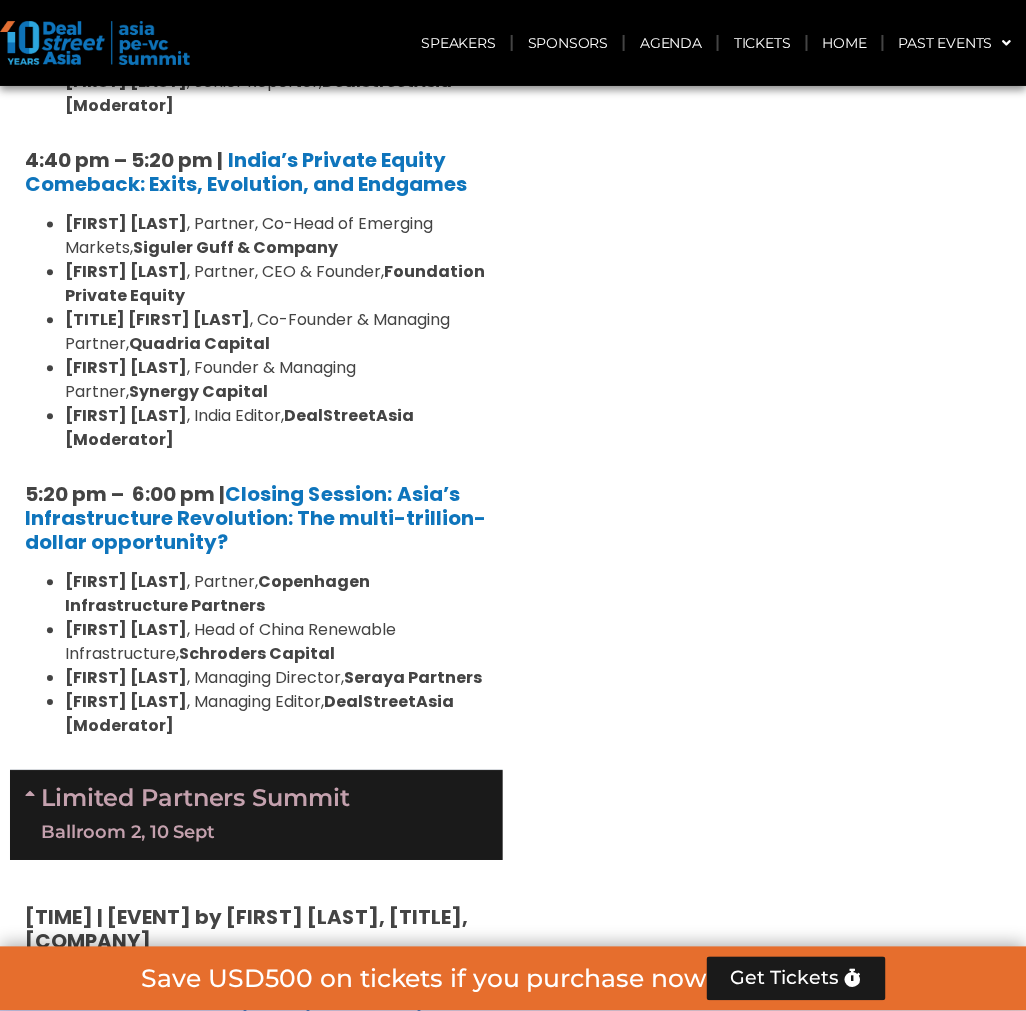 click on "Michelle Teo , Managing Editor,  DealStreetAsia [Moderator]" at bounding box center [276, 715] 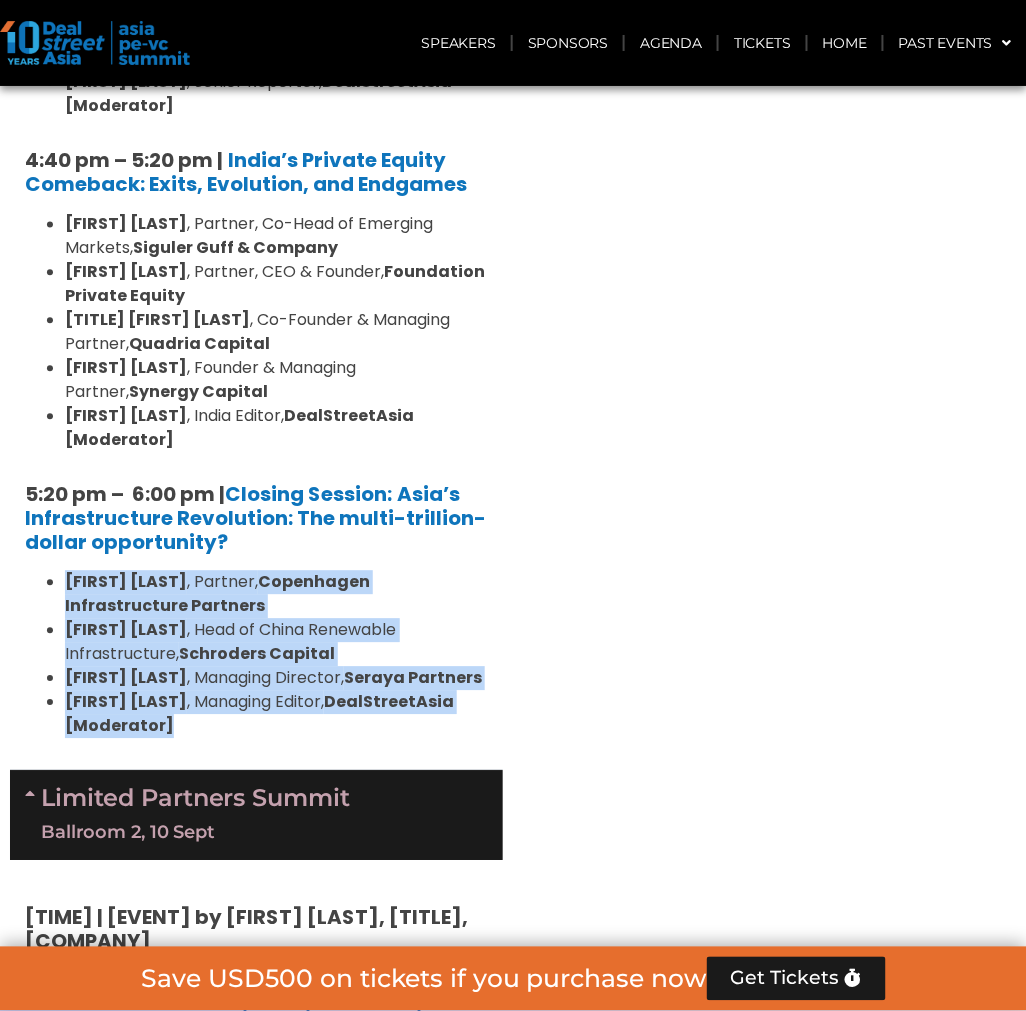 drag, startPoint x: 205, startPoint y: 687, endPoint x: 60, endPoint y: 534, distance: 210.79373 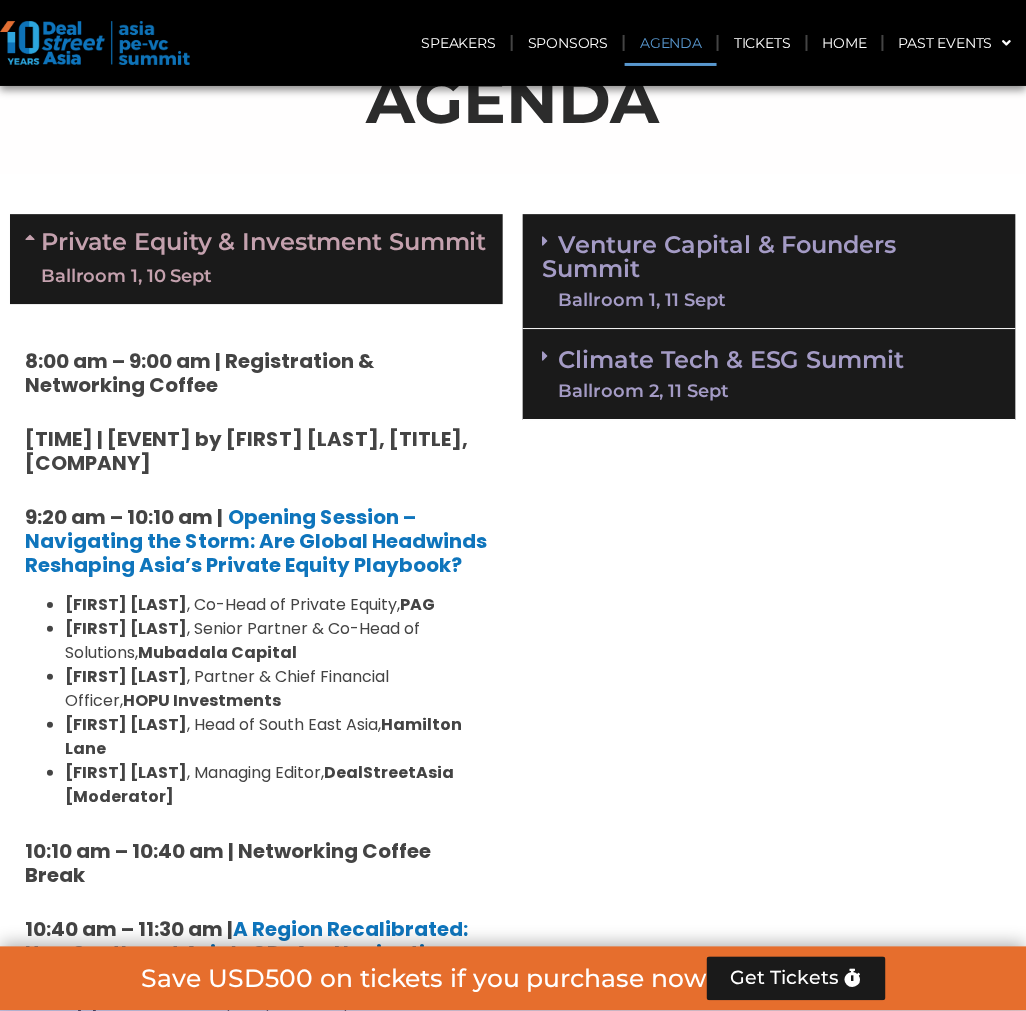 scroll, scrollTop: 1333, scrollLeft: 0, axis: vertical 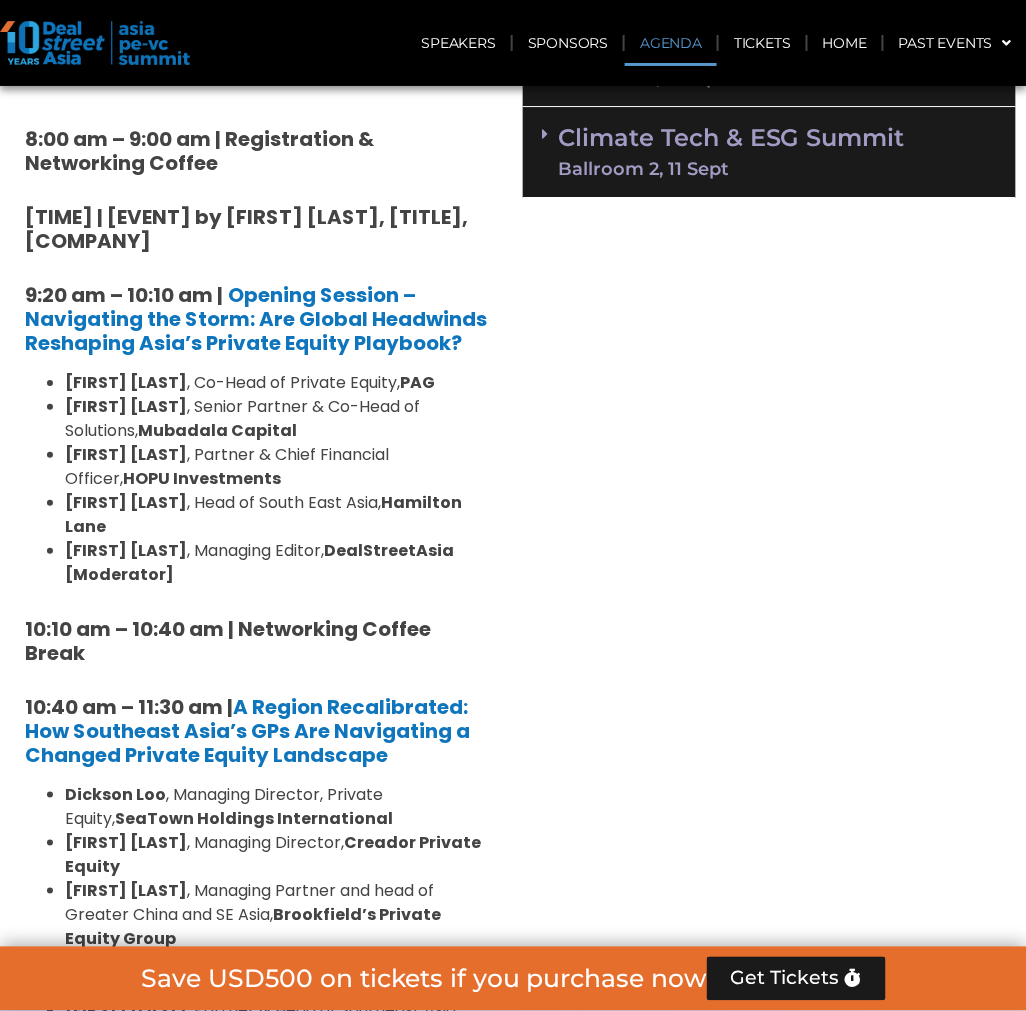 drag, startPoint x: 316, startPoint y: 342, endPoint x: 503, endPoint y: 276, distance: 198.30531 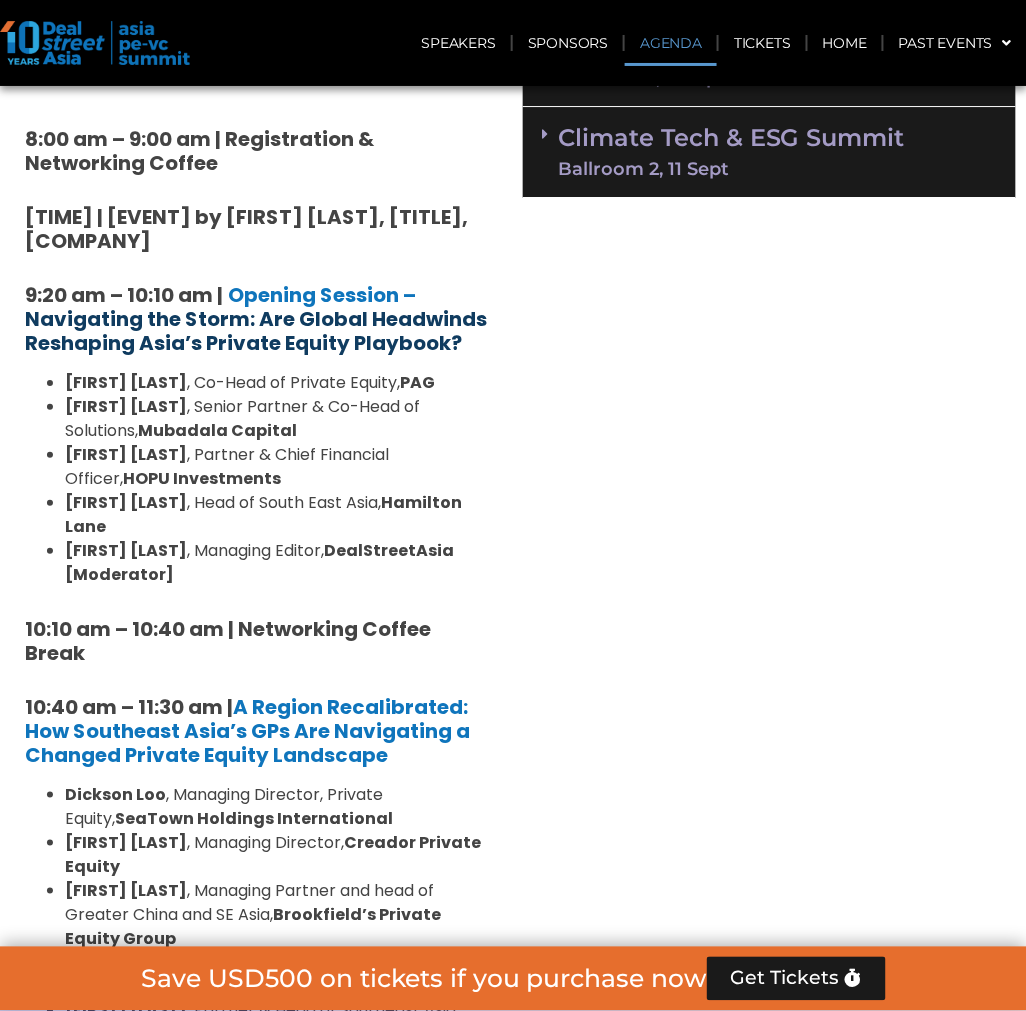 click on "Navigating the Storm: Are Global Headwinds Reshaping Asia’s Private Equity Playbook?" at bounding box center [256, 331] 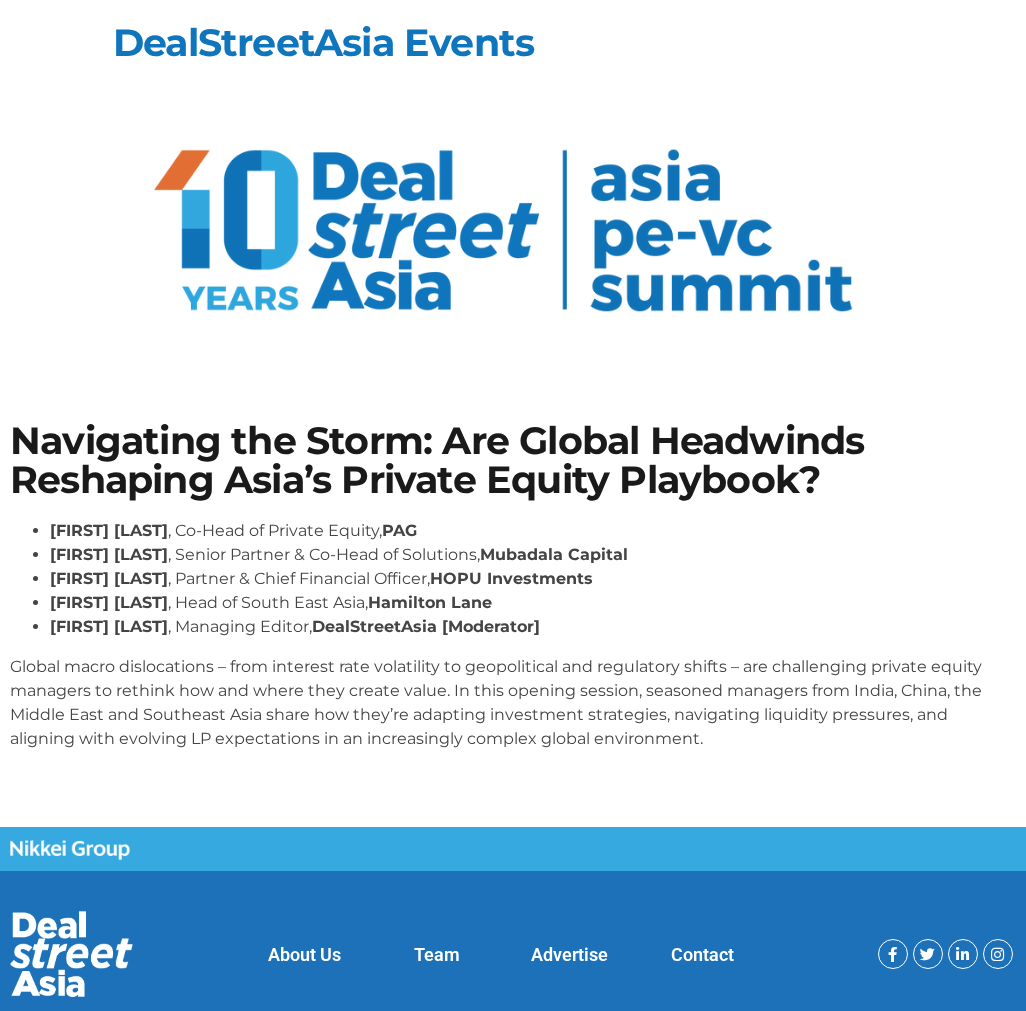 scroll, scrollTop: 0, scrollLeft: 0, axis: both 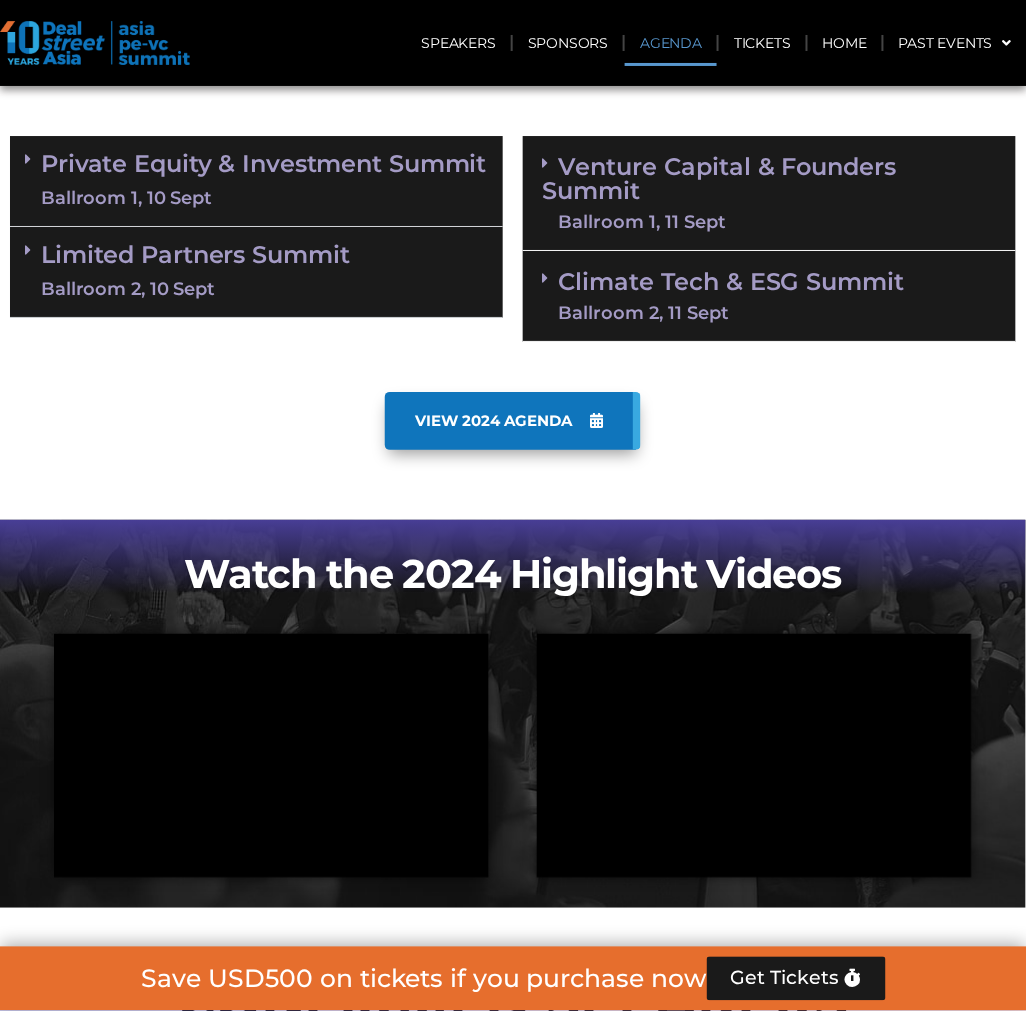 click on "Private Equity & Investment Summit  Ballroom 1, 10 Sept" at bounding box center [256, 181] 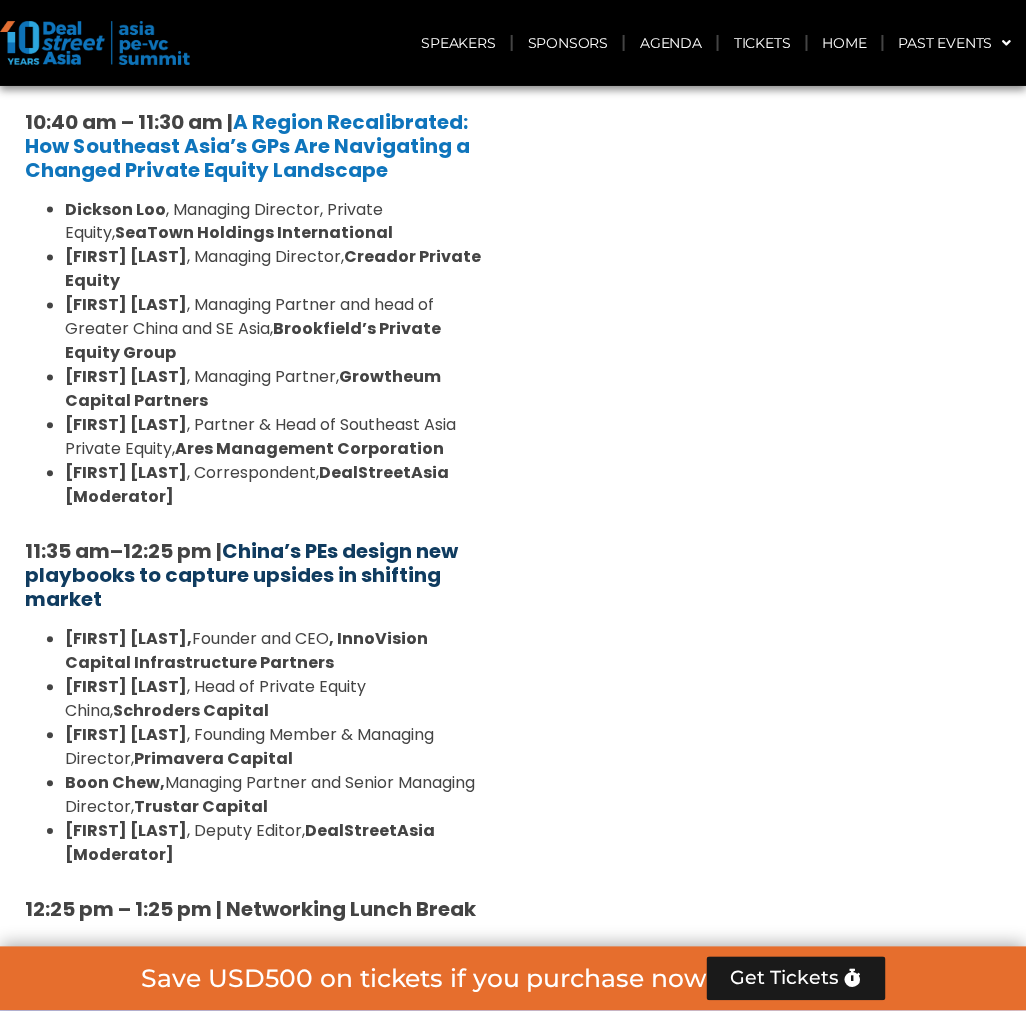 scroll, scrollTop: 2111, scrollLeft: 0, axis: vertical 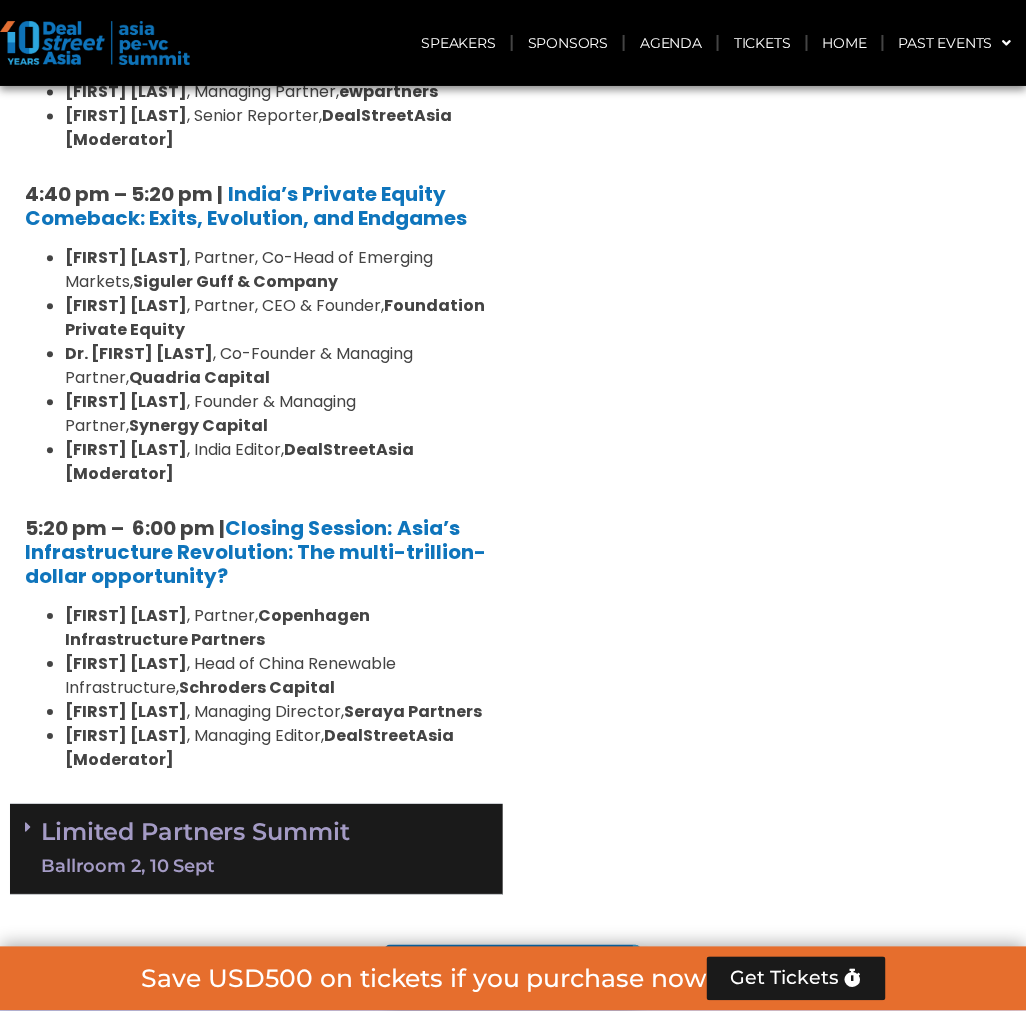 click on "Ballroom 2, 10 Sept" at bounding box center (264, 866) 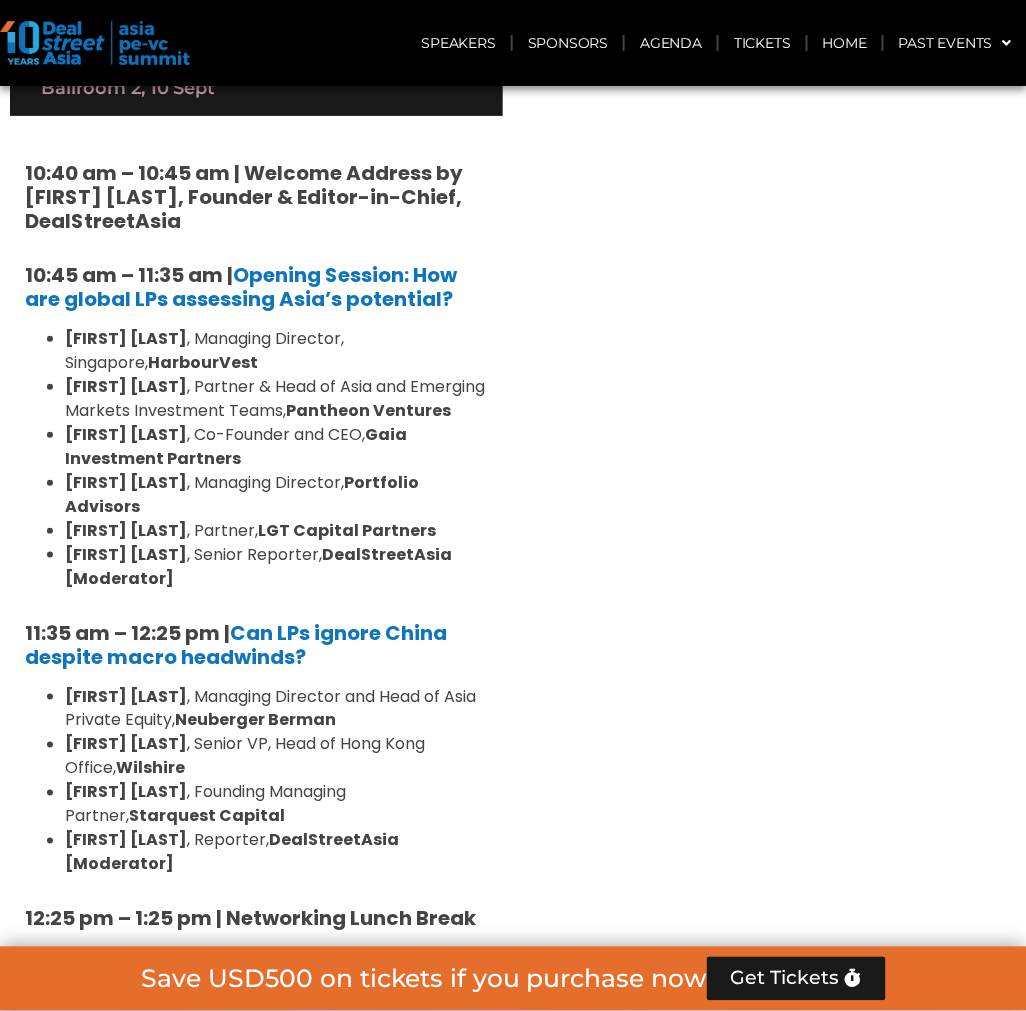 scroll, scrollTop: 4555, scrollLeft: 0, axis: vertical 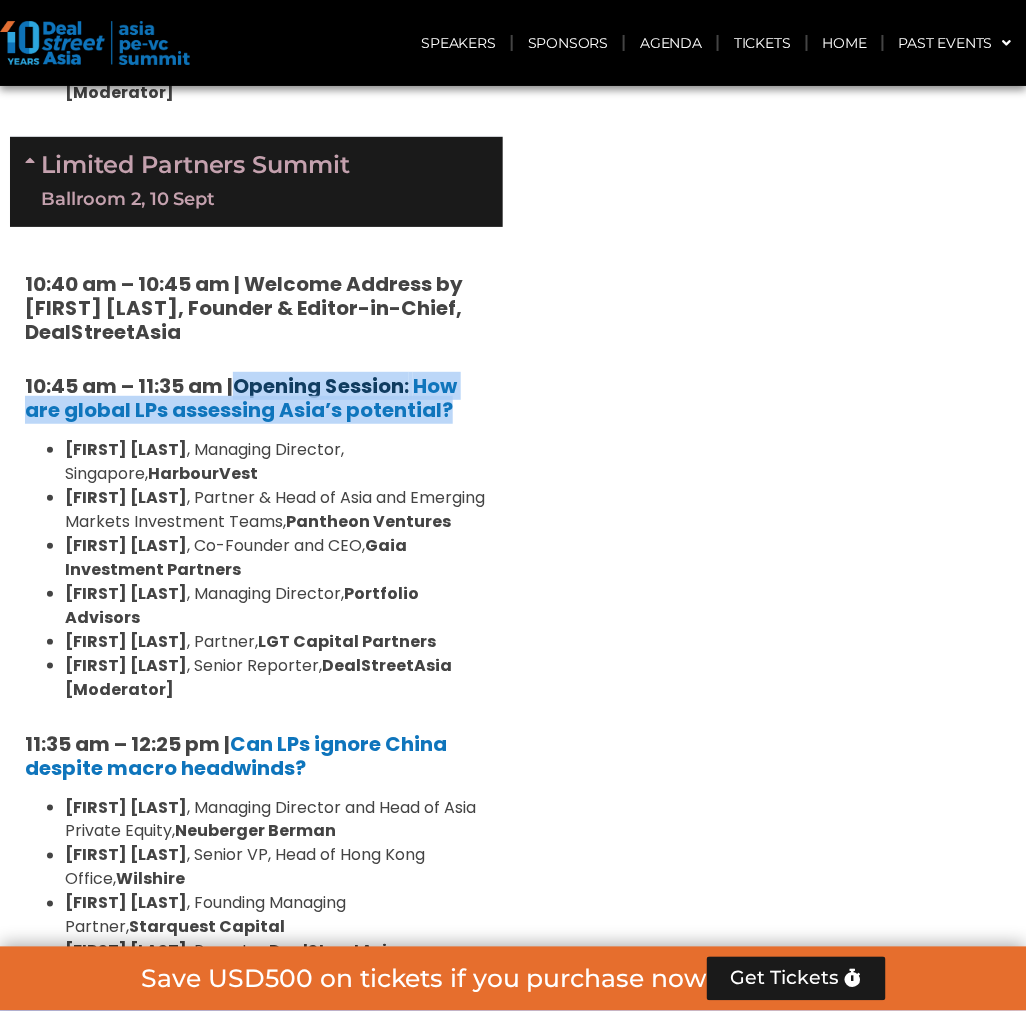 drag, startPoint x: 474, startPoint y: 355, endPoint x: 242, endPoint y: 334, distance: 232.94849 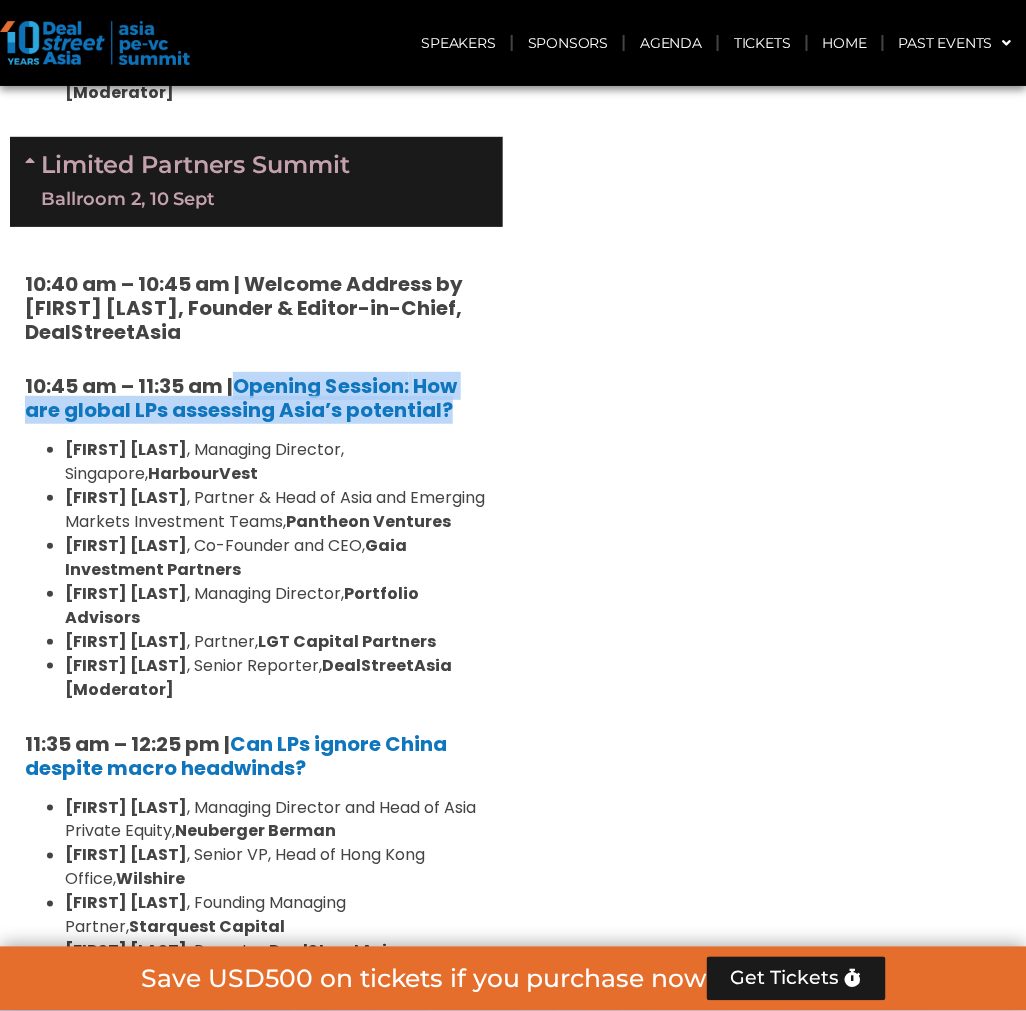 copy on "Opening Session:   How are global LPs assessing Asia’s potential?" 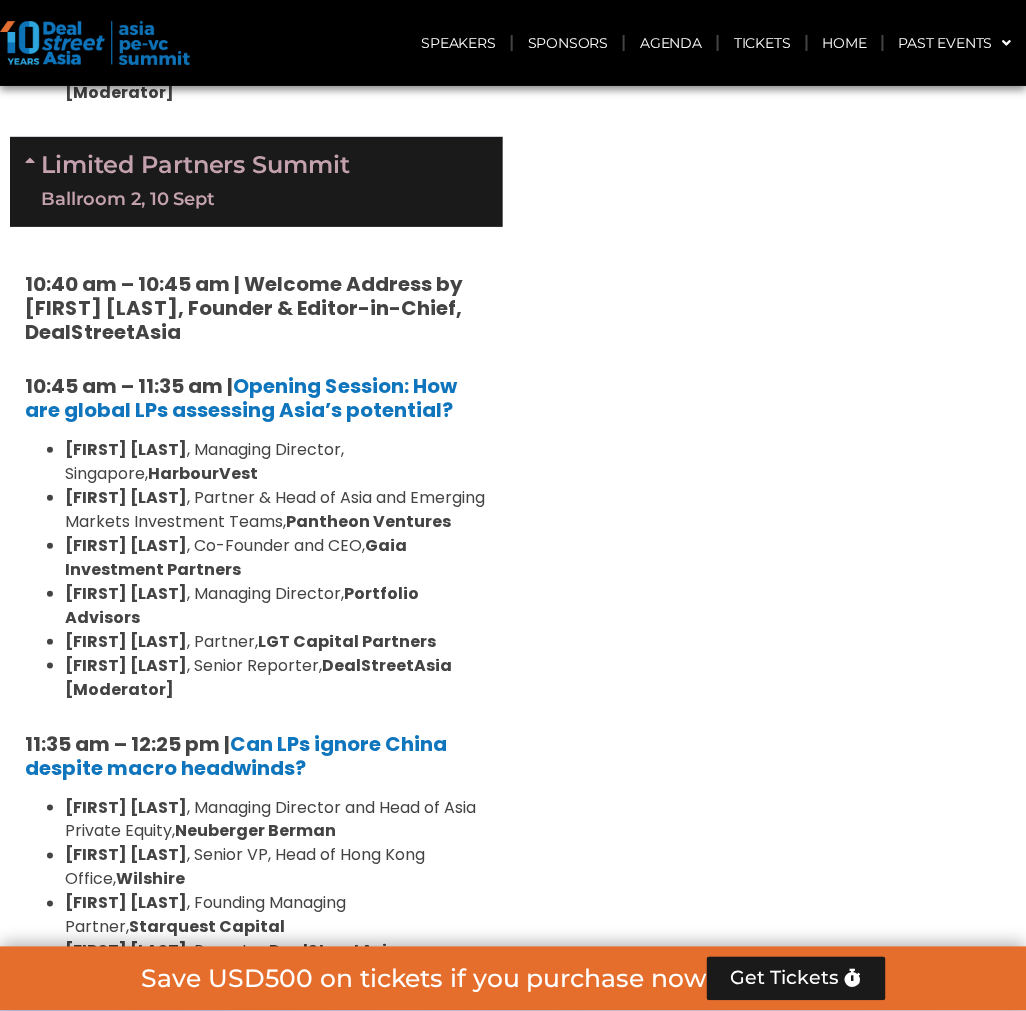 click on "[FIRST] [LAST] , Partner & Head of Asia and Emerging Markets Investment Teams, Pantheon Ventures" at bounding box center [276, 510] 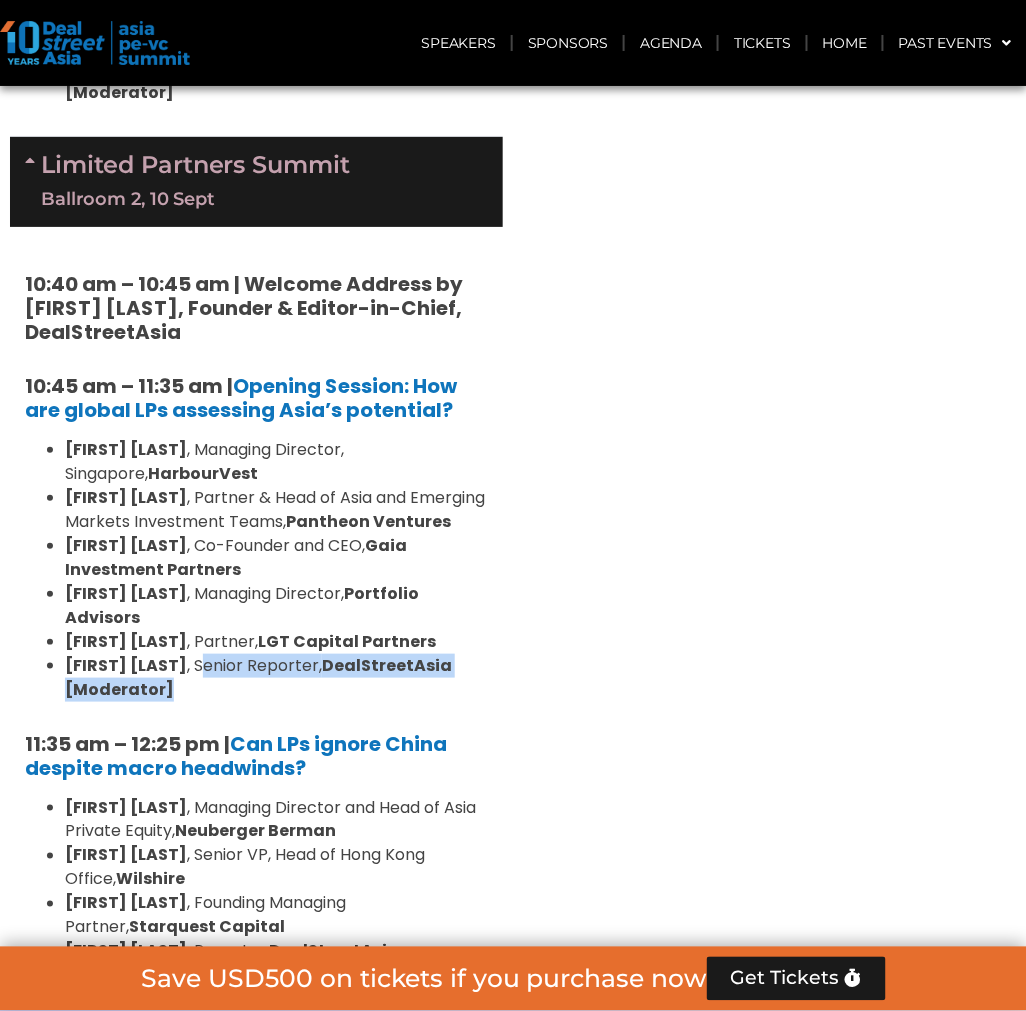click on "[FIRST] [LAST] , Senior Reporter, DealStreetAsia [Moderator]" at bounding box center [276, 678] 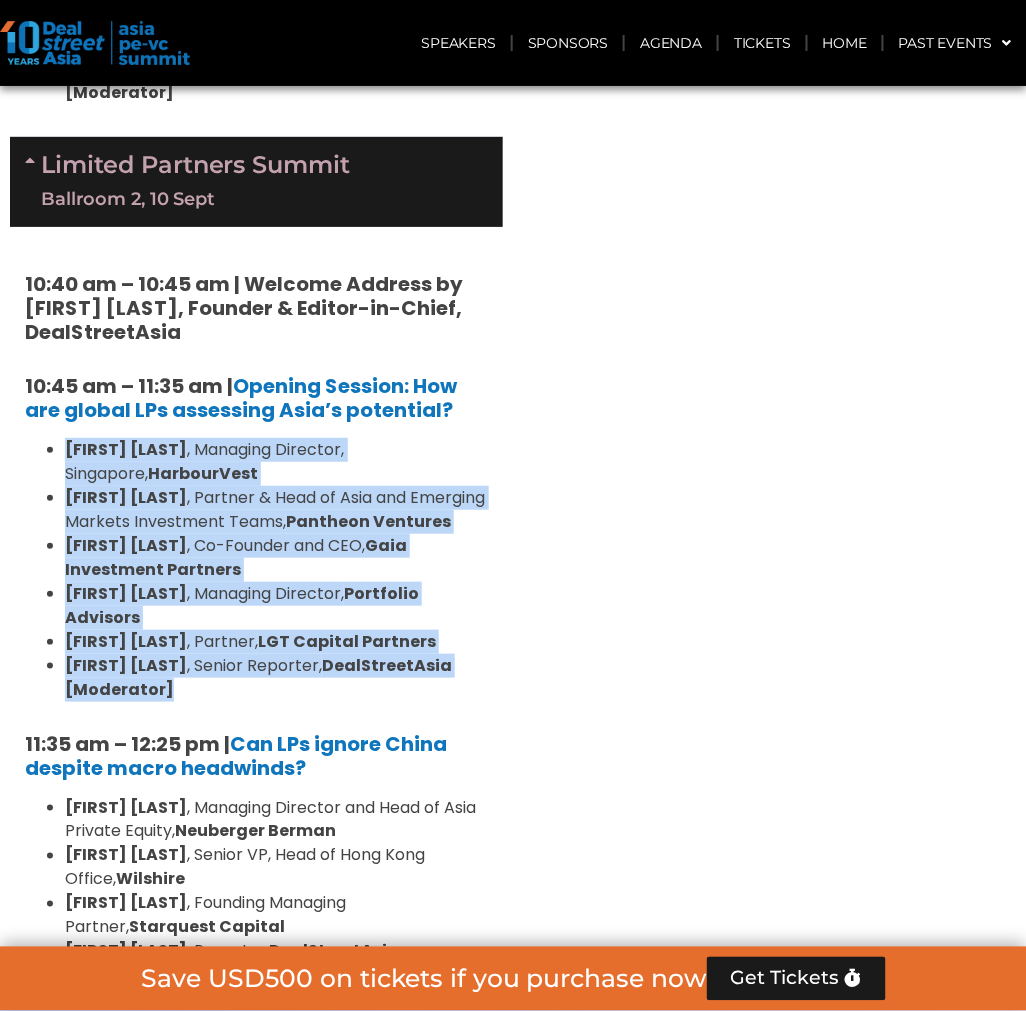 drag, startPoint x: 221, startPoint y: 624, endPoint x: 52, endPoint y: 398, distance: 282.2003 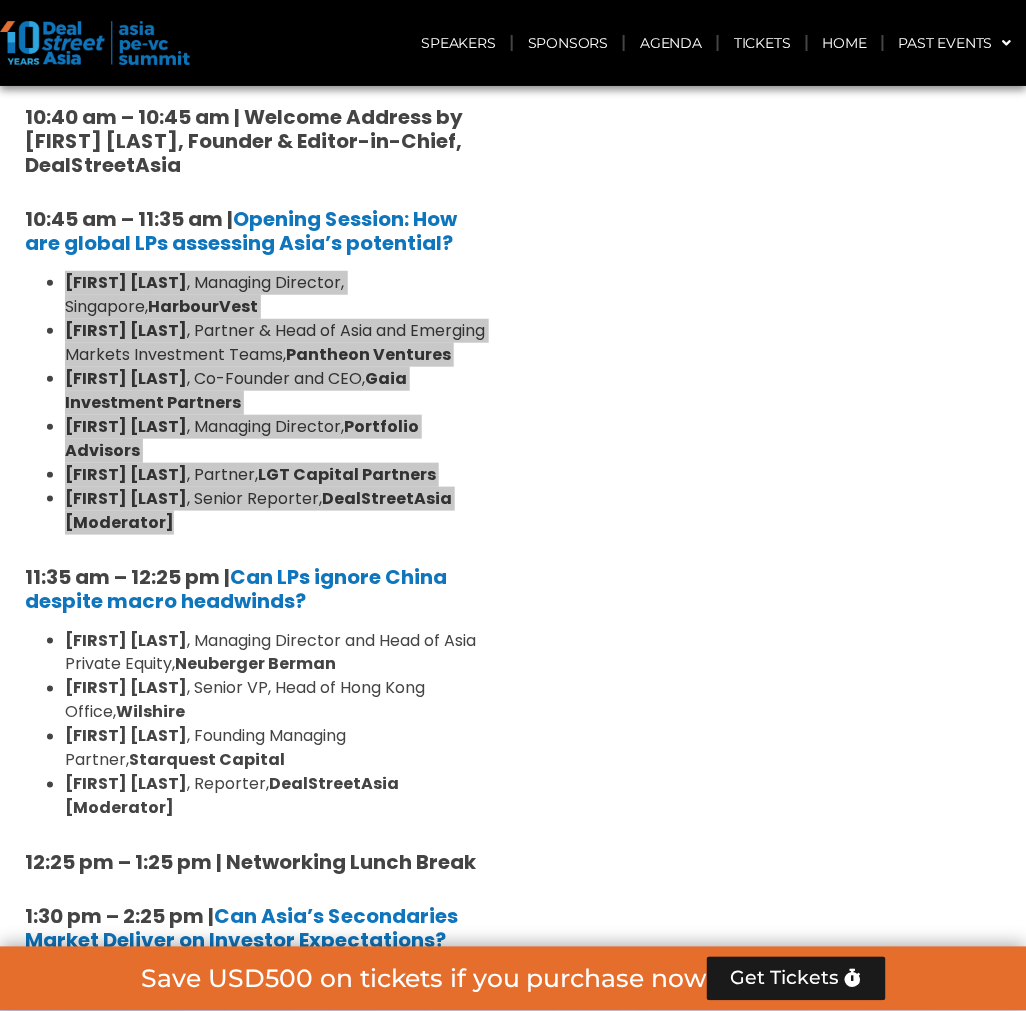 scroll, scrollTop: 4777, scrollLeft: 0, axis: vertical 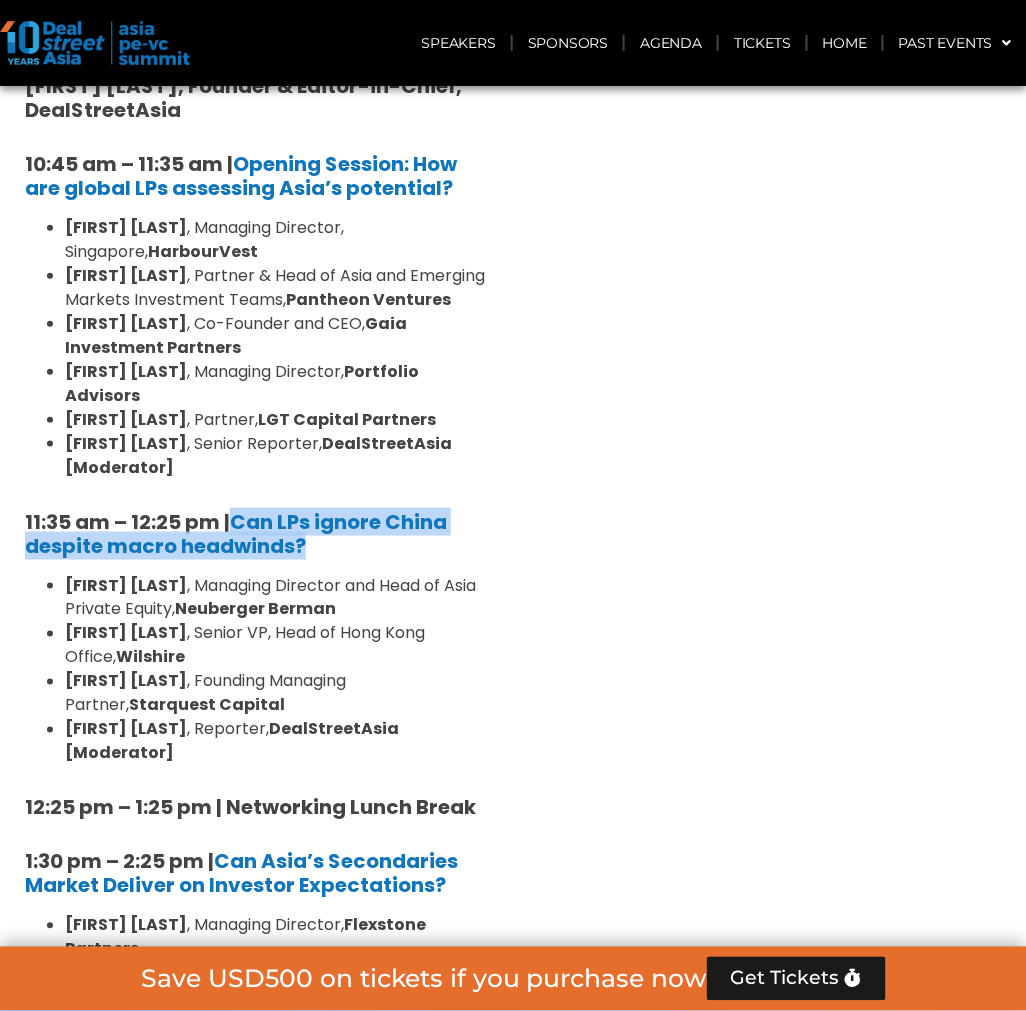 drag, startPoint x: 344, startPoint y: 474, endPoint x: 236, endPoint y: 447, distance: 111.32385 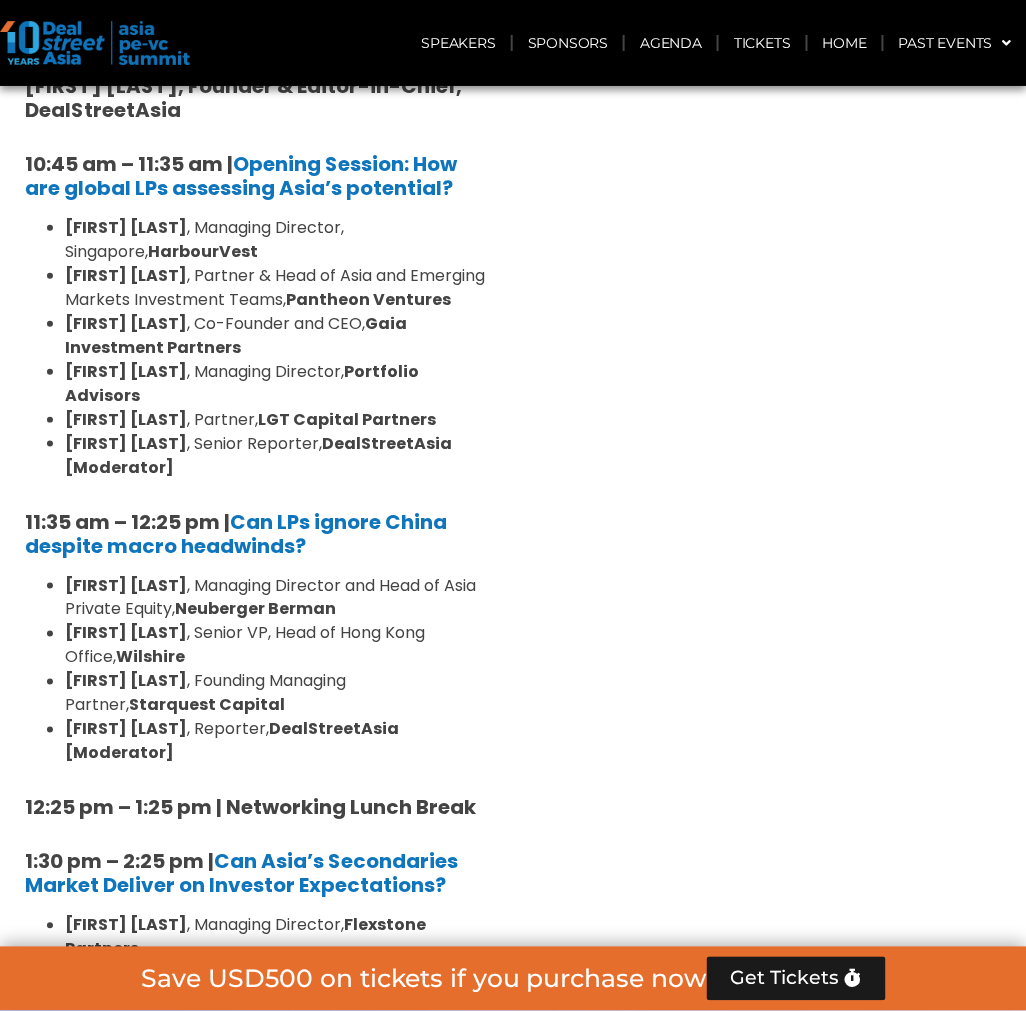 click on "DealStreetAsia [Moderator]" at bounding box center (232, 741) 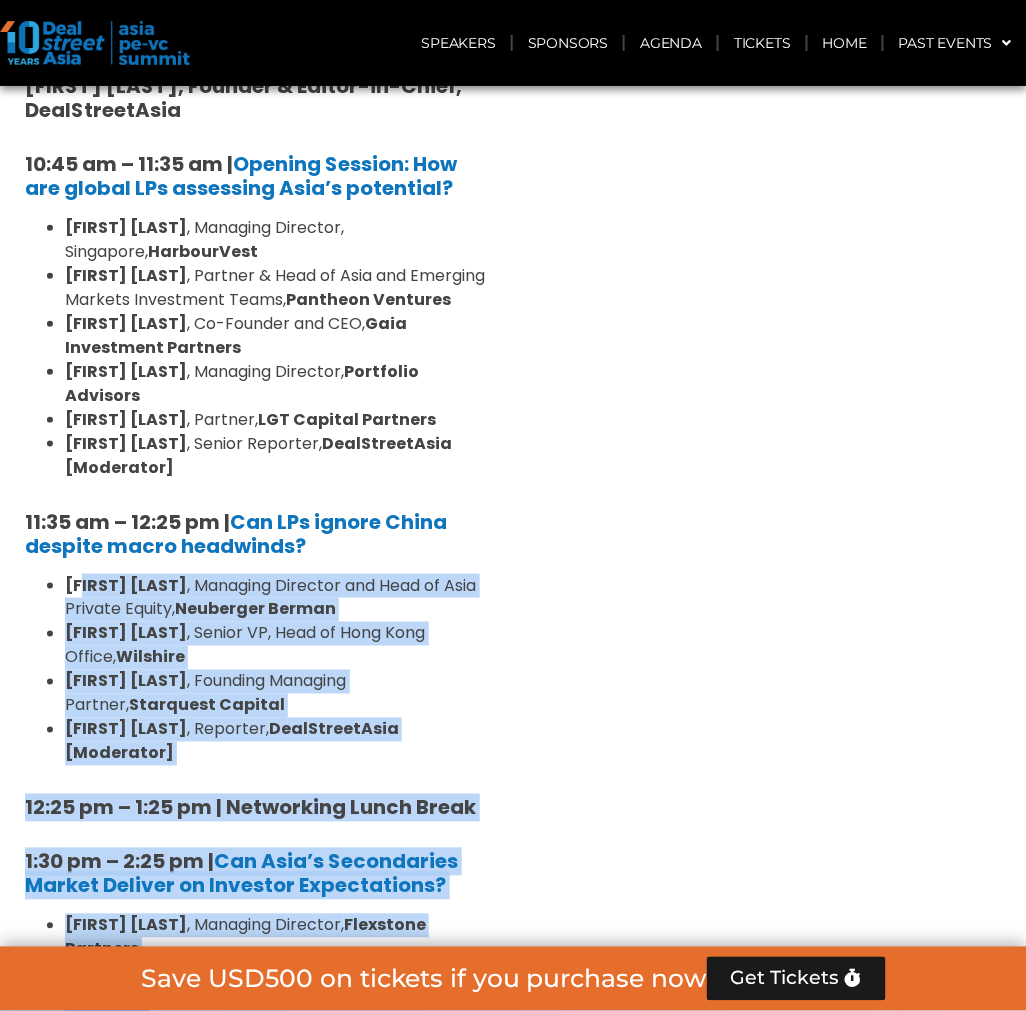 drag, startPoint x: 518, startPoint y: 656, endPoint x: 86, endPoint y: 521, distance: 452.60248 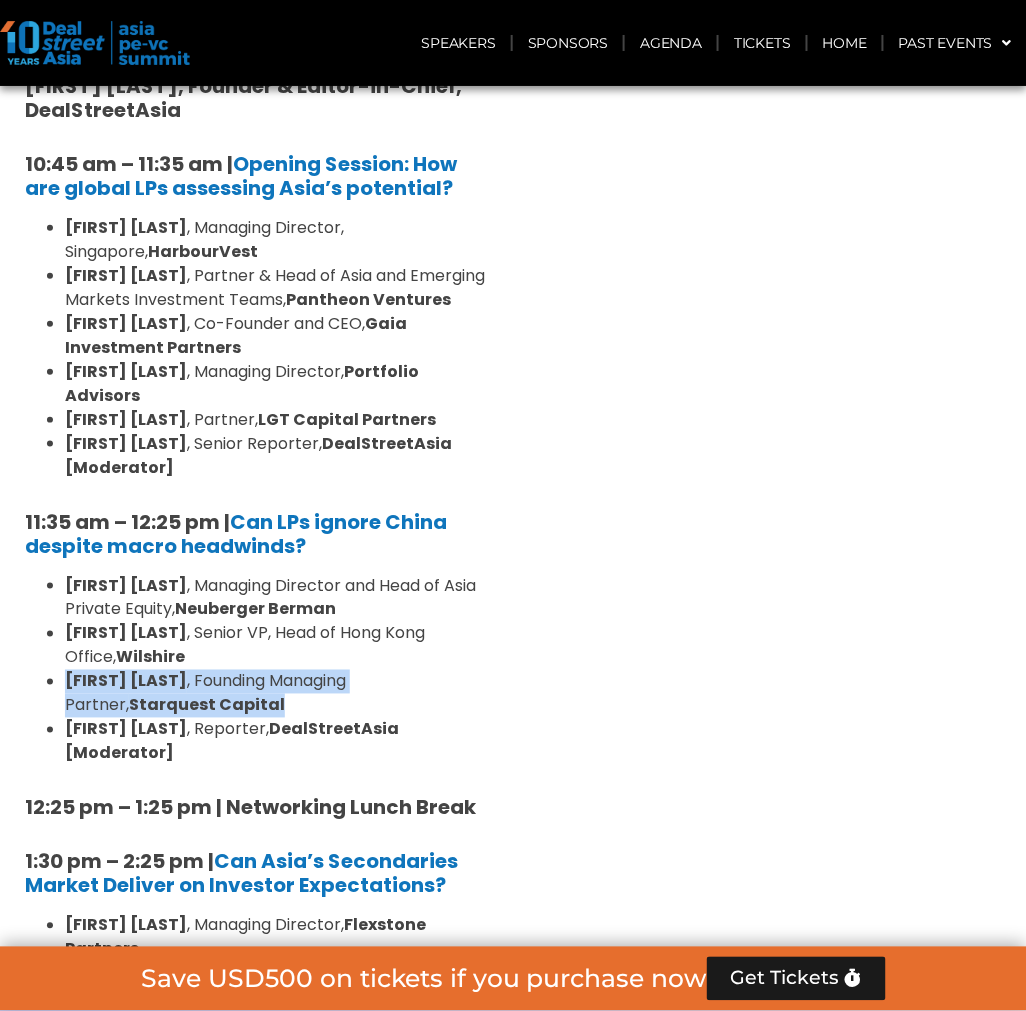 drag, startPoint x: 511, startPoint y: 643, endPoint x: 206, endPoint y: 592, distance: 309.23453 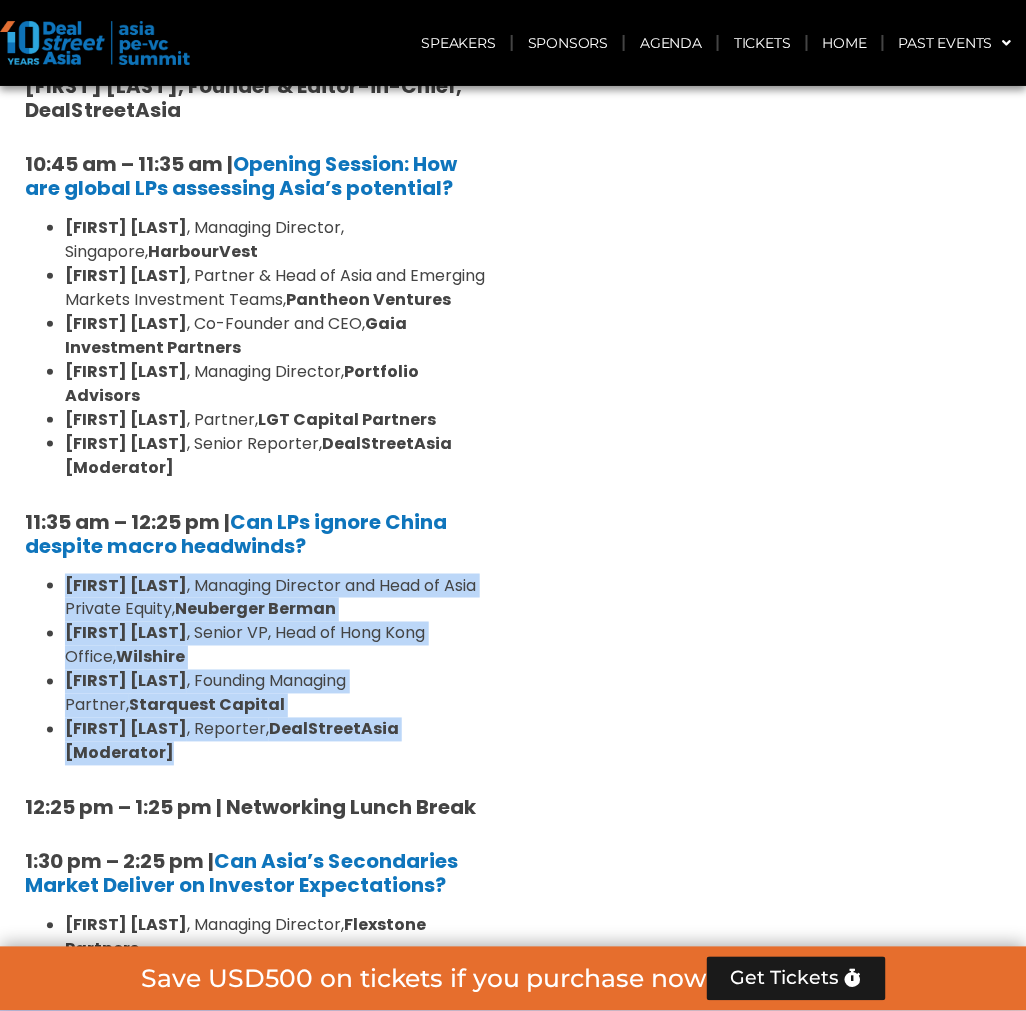 drag, startPoint x: 67, startPoint y: 507, endPoint x: 507, endPoint y: 657, distance: 464.86557 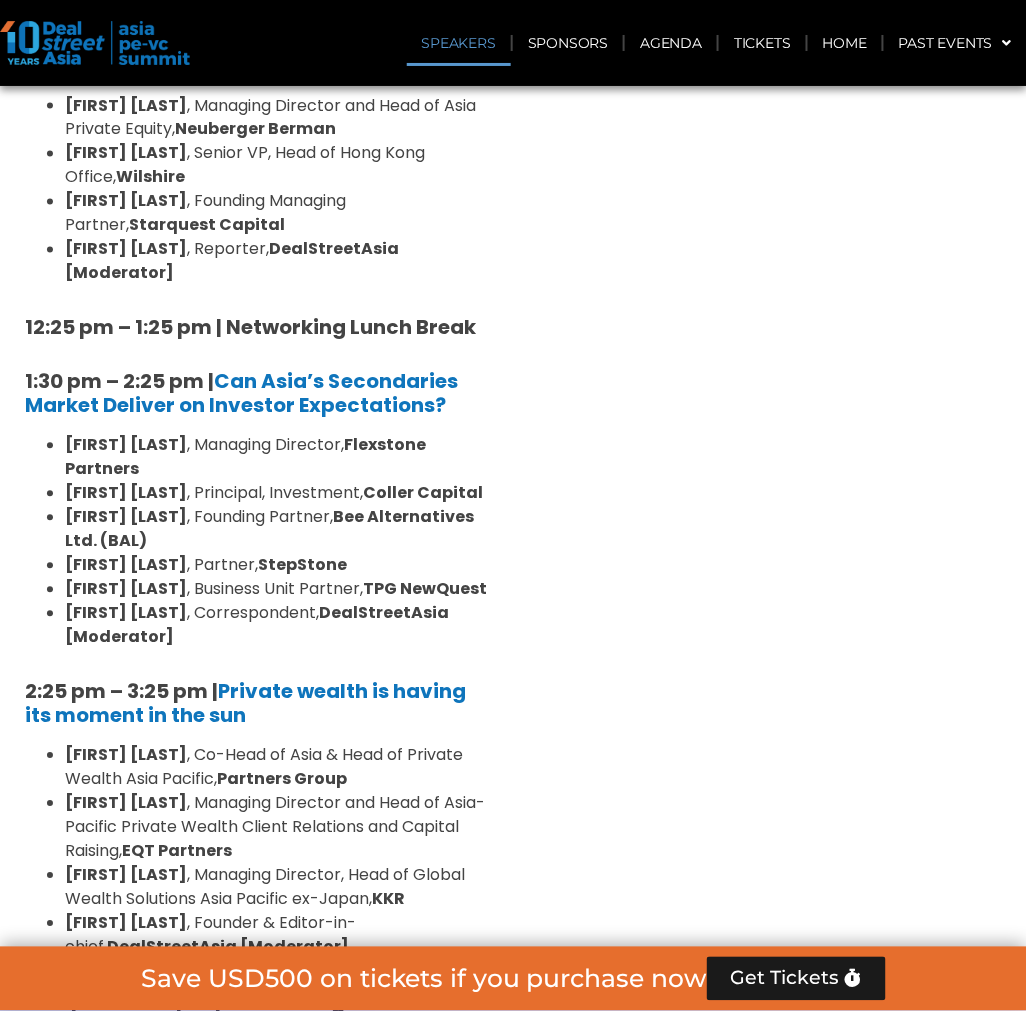 scroll, scrollTop: 5222, scrollLeft: 0, axis: vertical 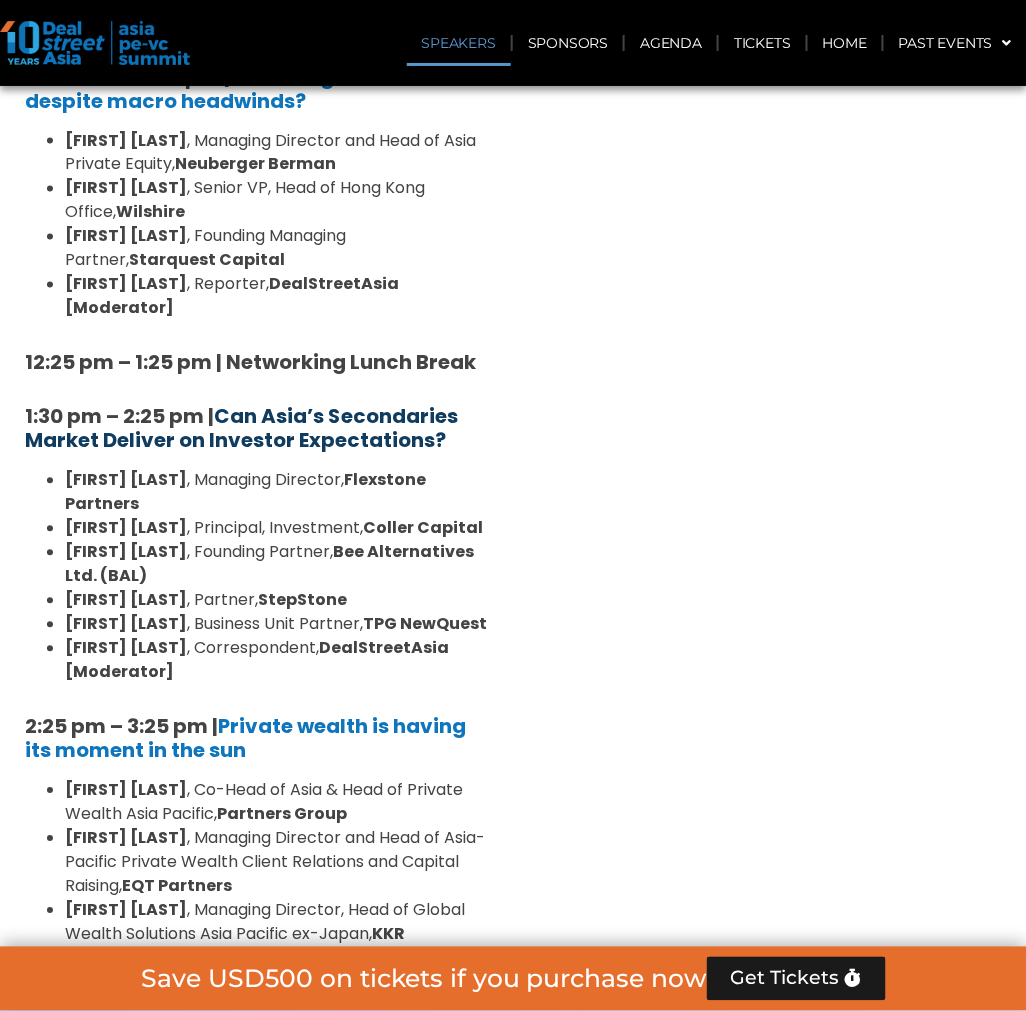 drag, startPoint x: 473, startPoint y: 337, endPoint x: 218, endPoint y: 317, distance: 255.78311 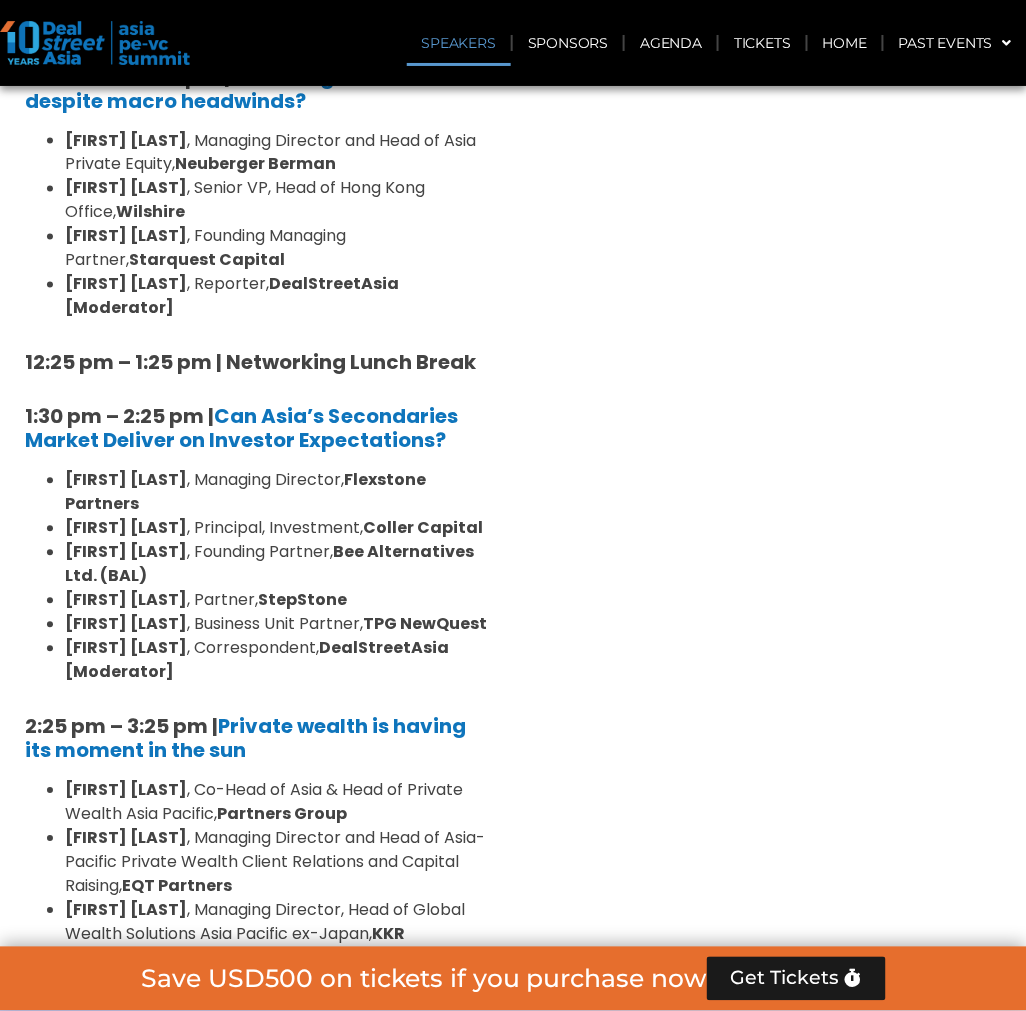 copy on "Can Asia’s Secondaries Market Deliver on Investor Expectations?" 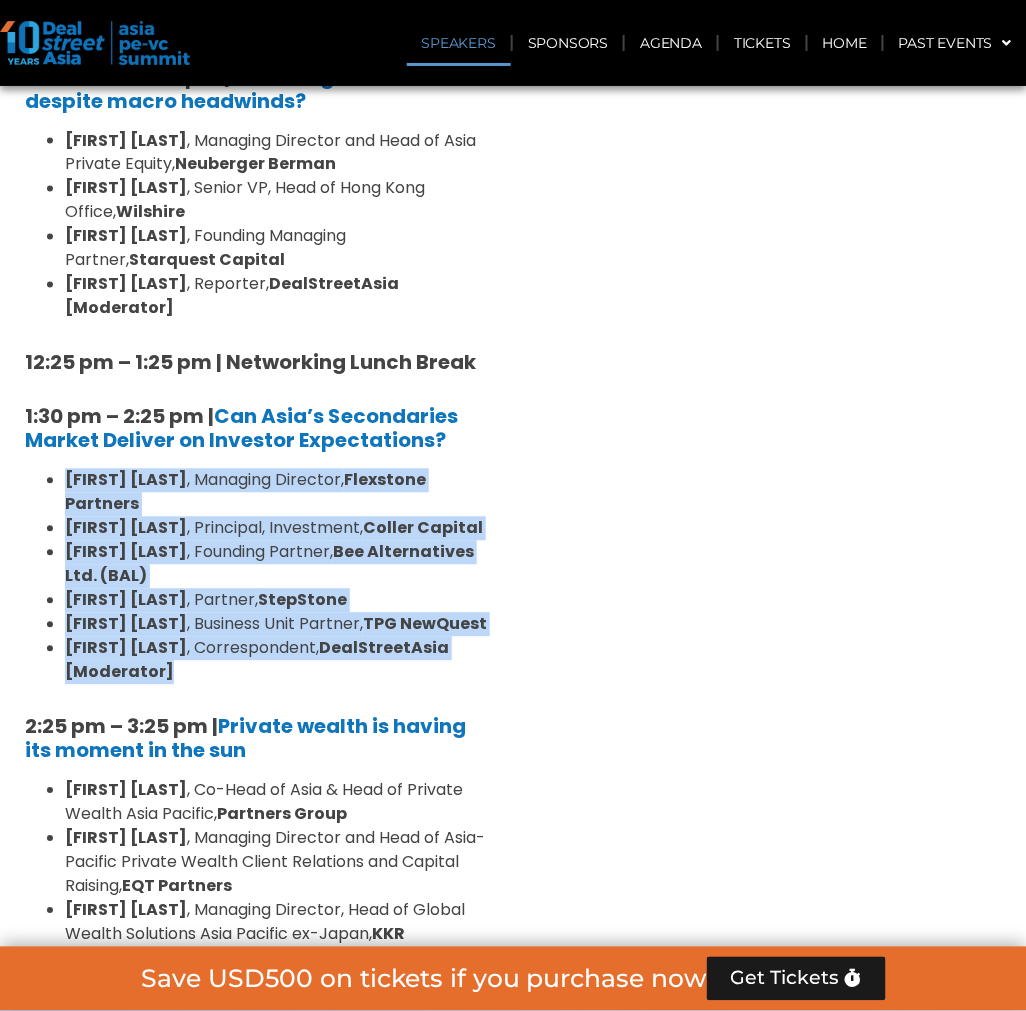 drag, startPoint x: 202, startPoint y: 557, endPoint x: 45, endPoint y: 382, distance: 235.10423 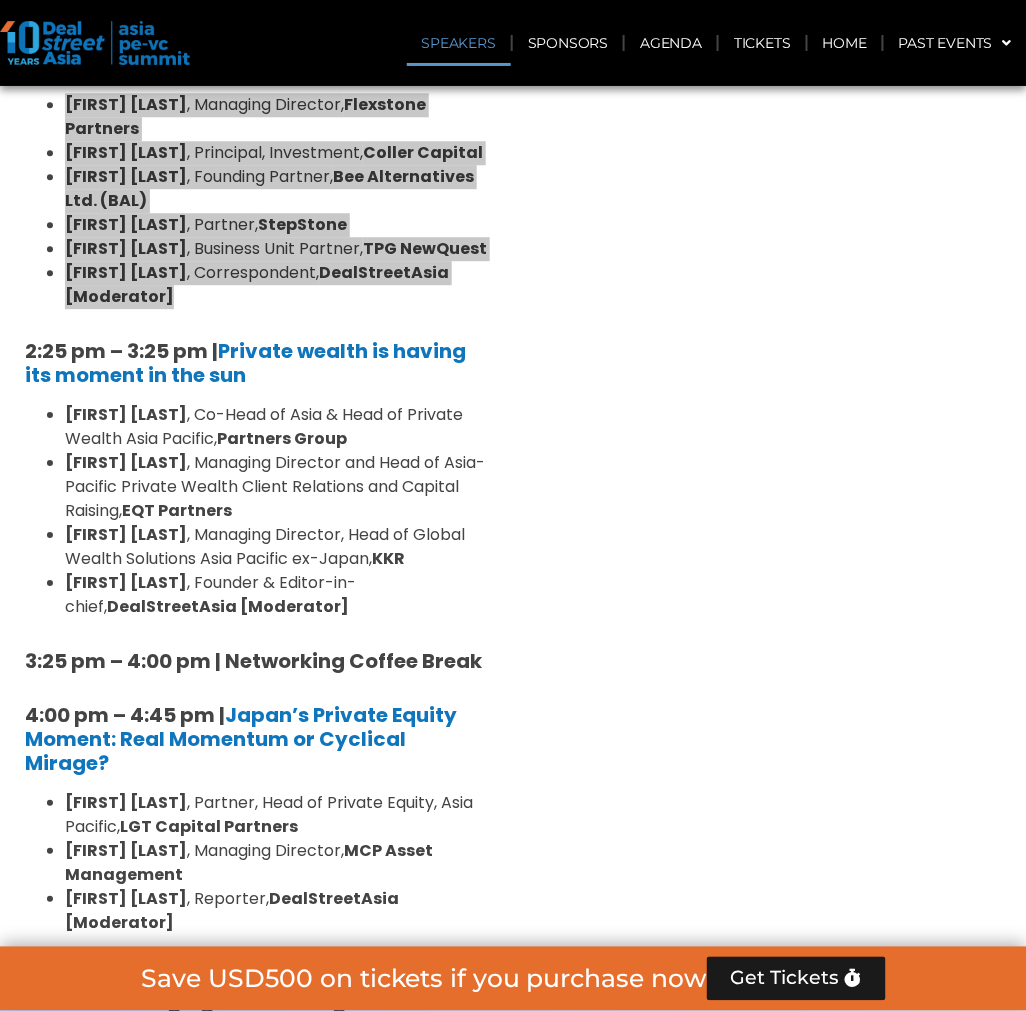 scroll, scrollTop: 5666, scrollLeft: 0, axis: vertical 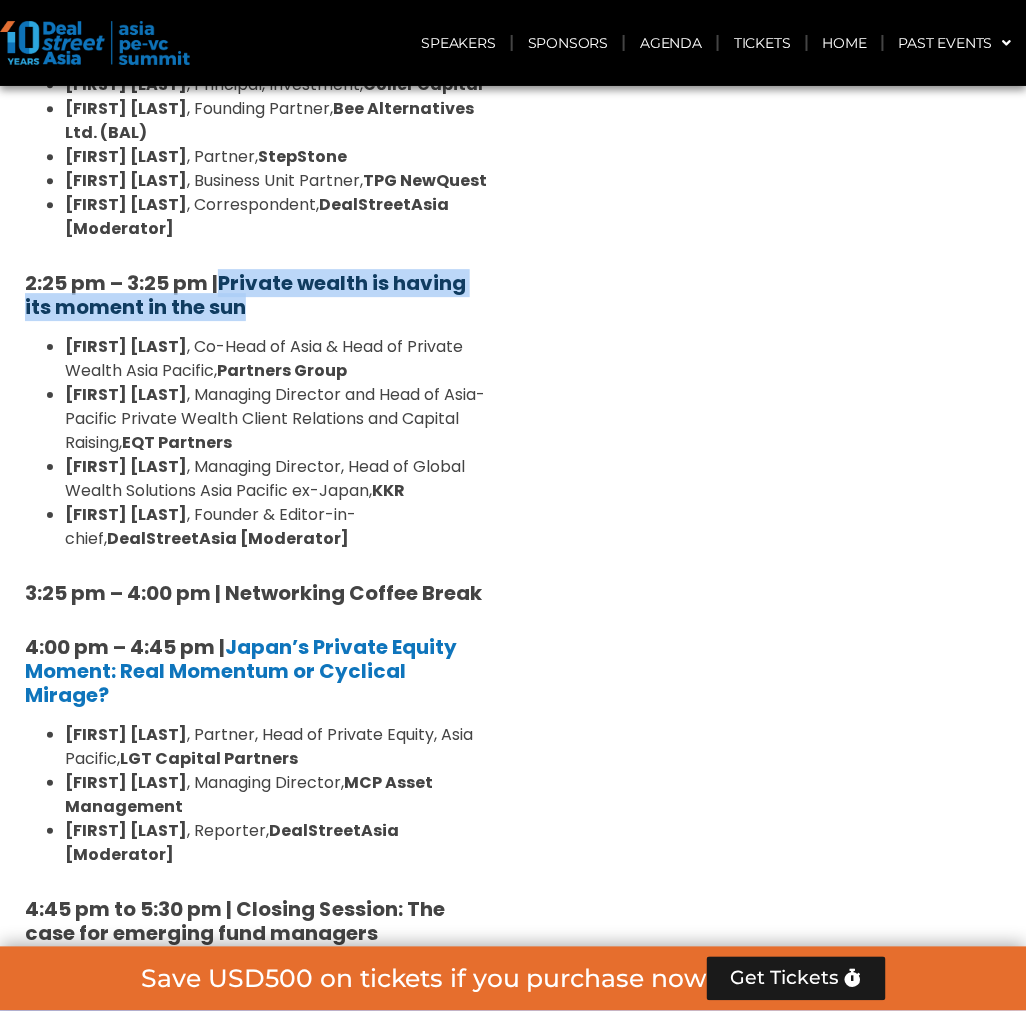 drag, startPoint x: 268, startPoint y: 182, endPoint x: 225, endPoint y: 165, distance: 46.238514 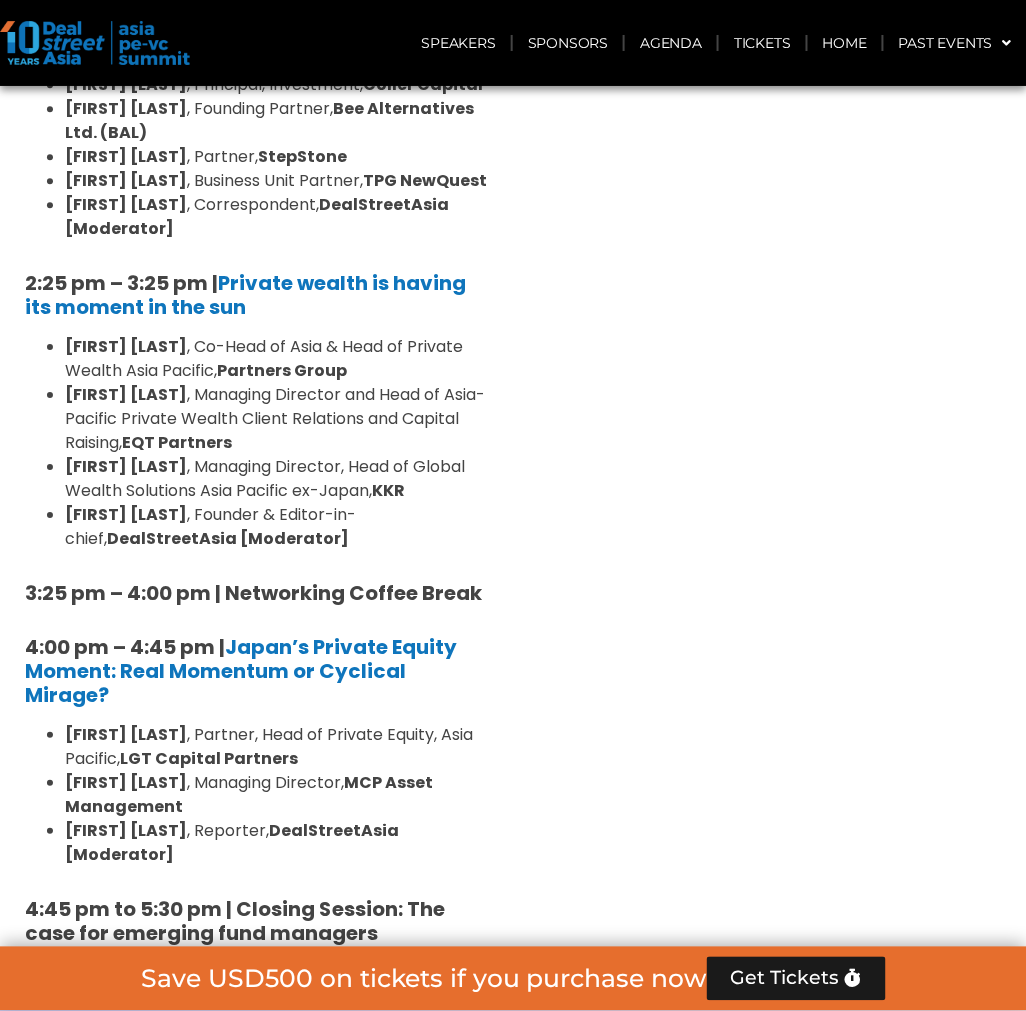 click on "[FIRST] [LAST] , Co-Head of Asia & Head of Private Wealth Asia Pacific, Partners Group" at bounding box center [276, 359] 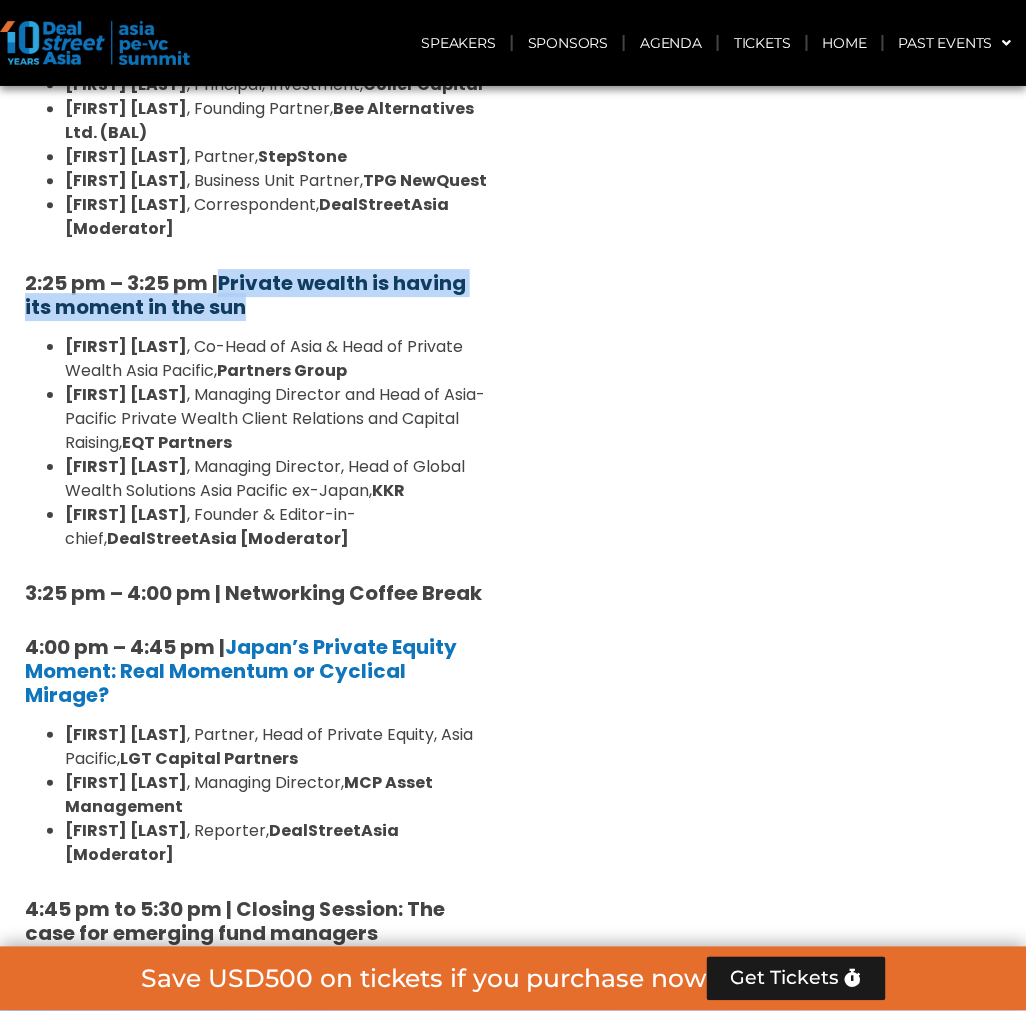 drag, startPoint x: 261, startPoint y: 192, endPoint x: 224, endPoint y: 152, distance: 54.48853 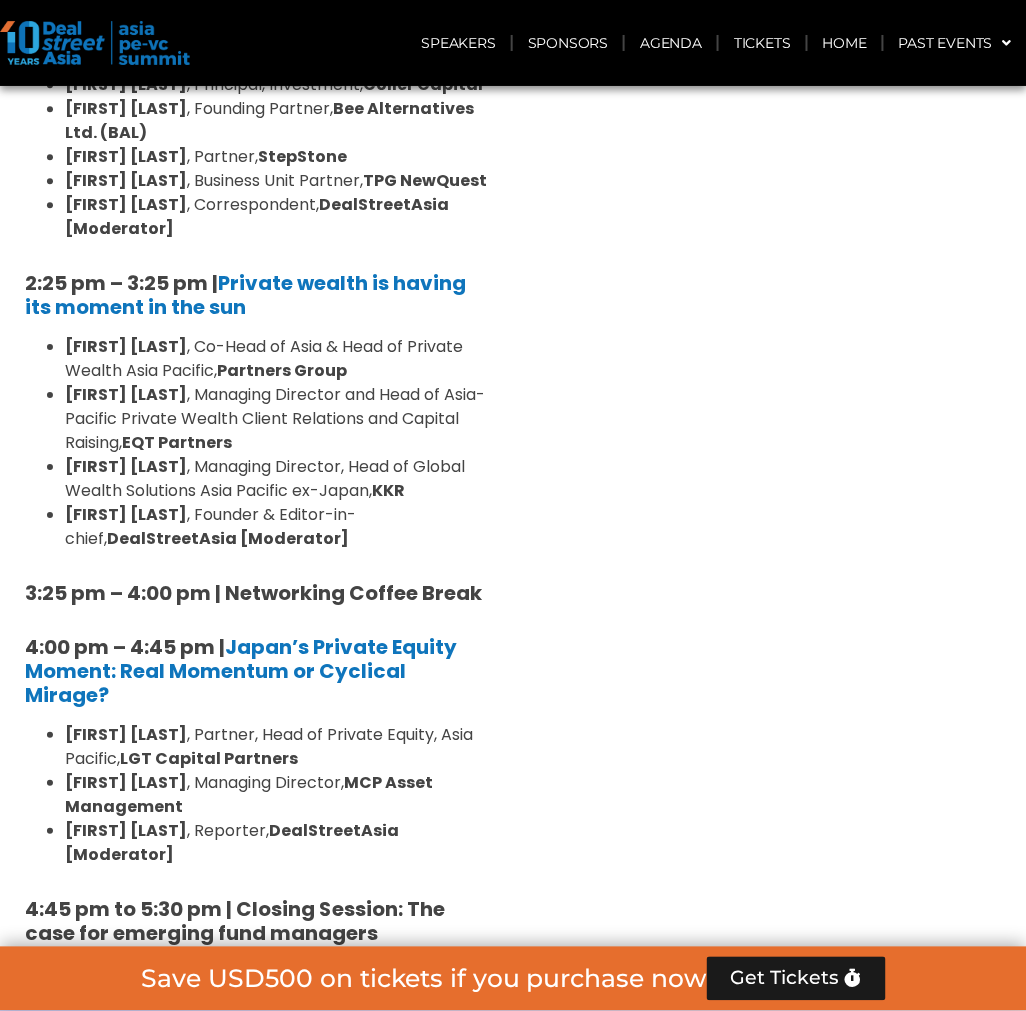 click on "[FIRST] [LAST] , Founder & Editor-in-chief, DealStreetAsia [Moderator]" at bounding box center (276, 527) 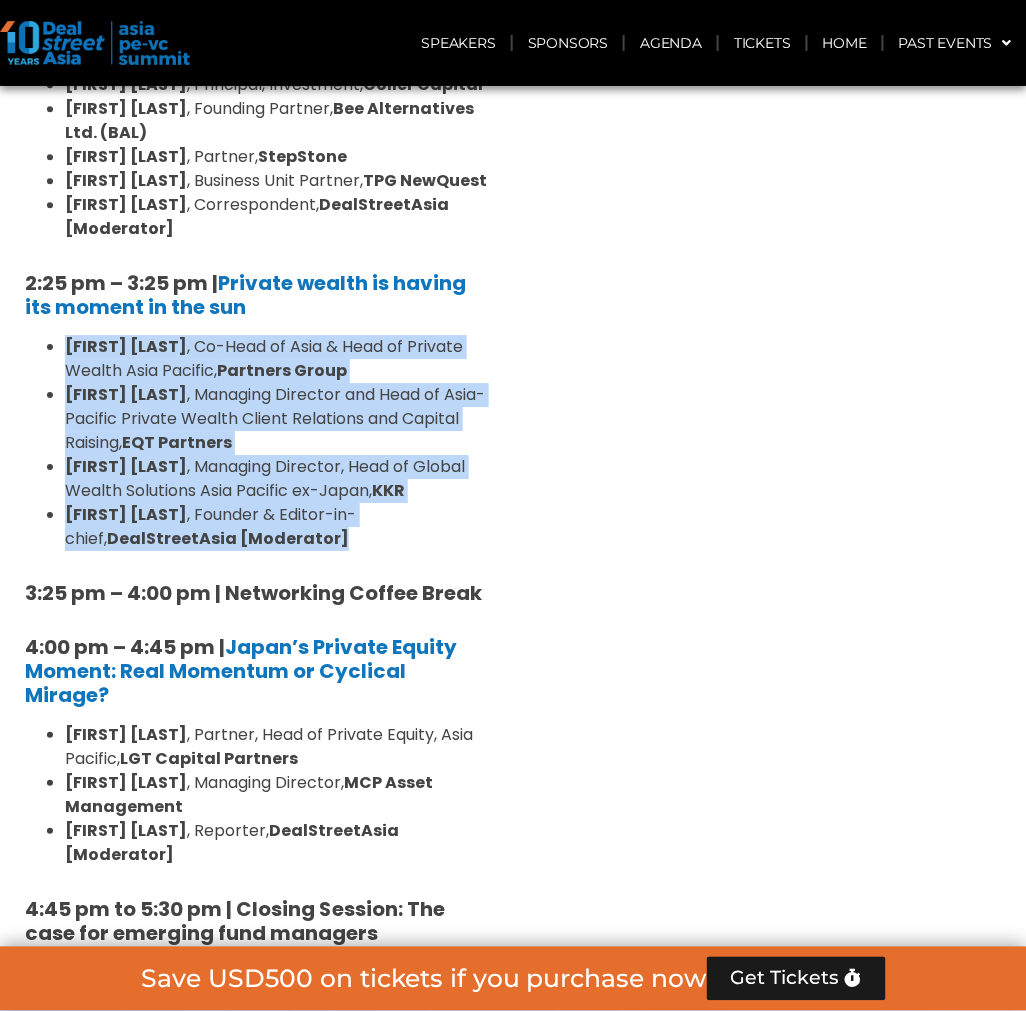 drag, startPoint x: 308, startPoint y: 414, endPoint x: 67, endPoint y: 235, distance: 300.20328 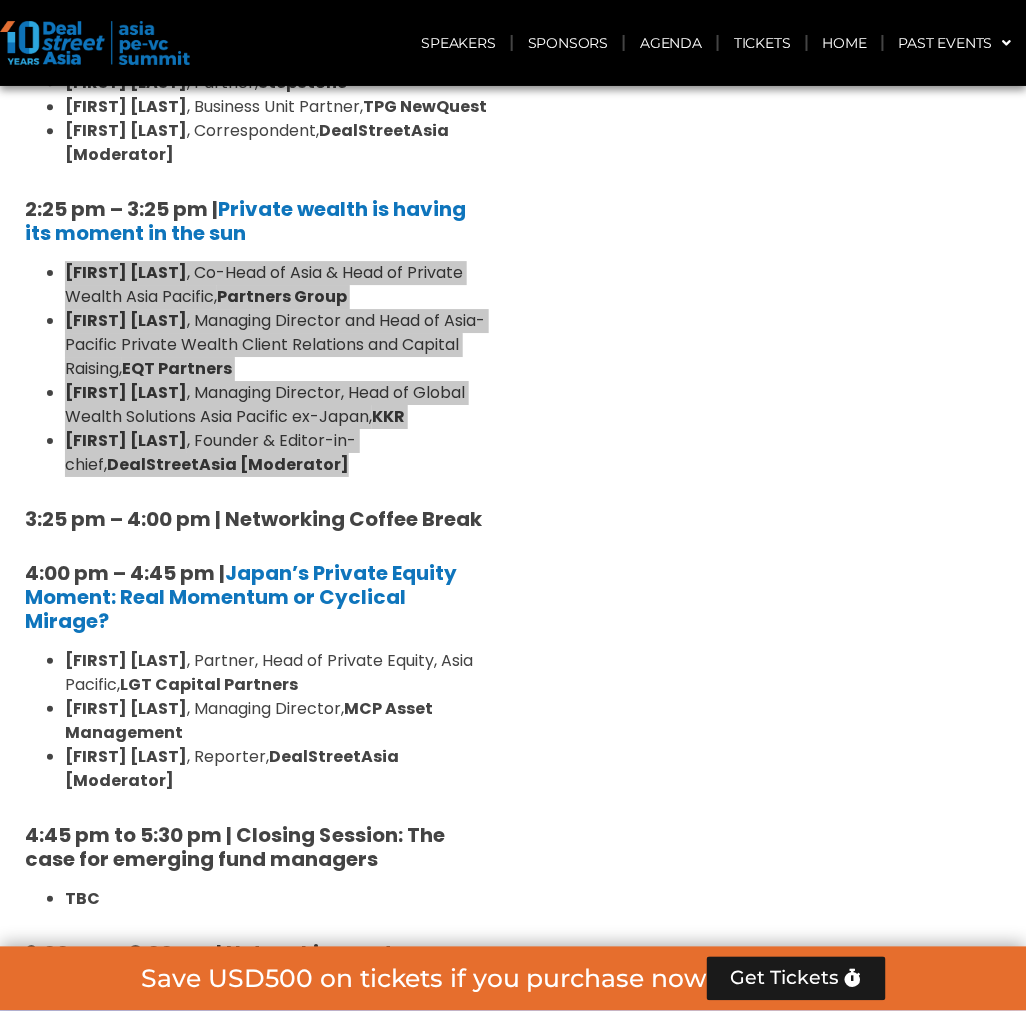 scroll, scrollTop: 5777, scrollLeft: 0, axis: vertical 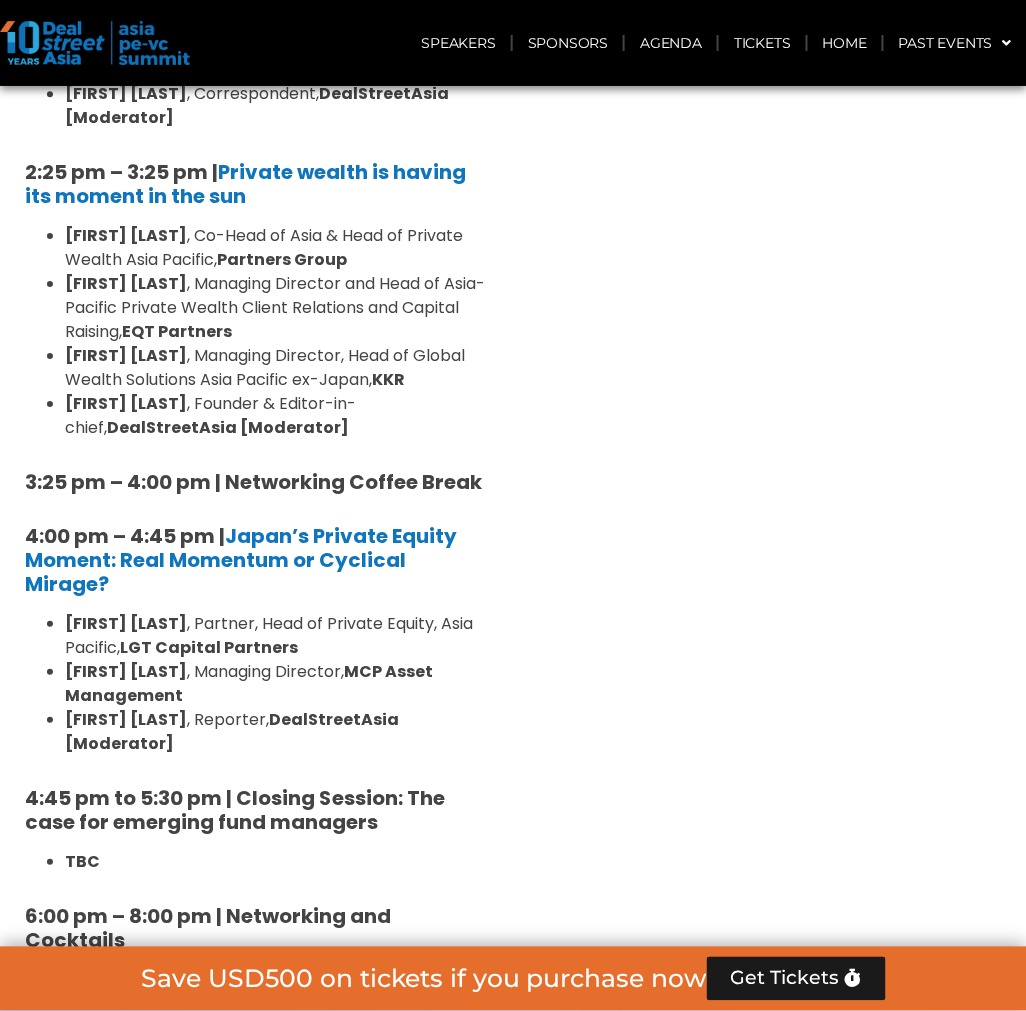 click on "4:00 pm – 4:45 pm |  Japan’s Private Equity Moment: Real Momentum or Cyclical Mirage?" at bounding box center (256, 560) 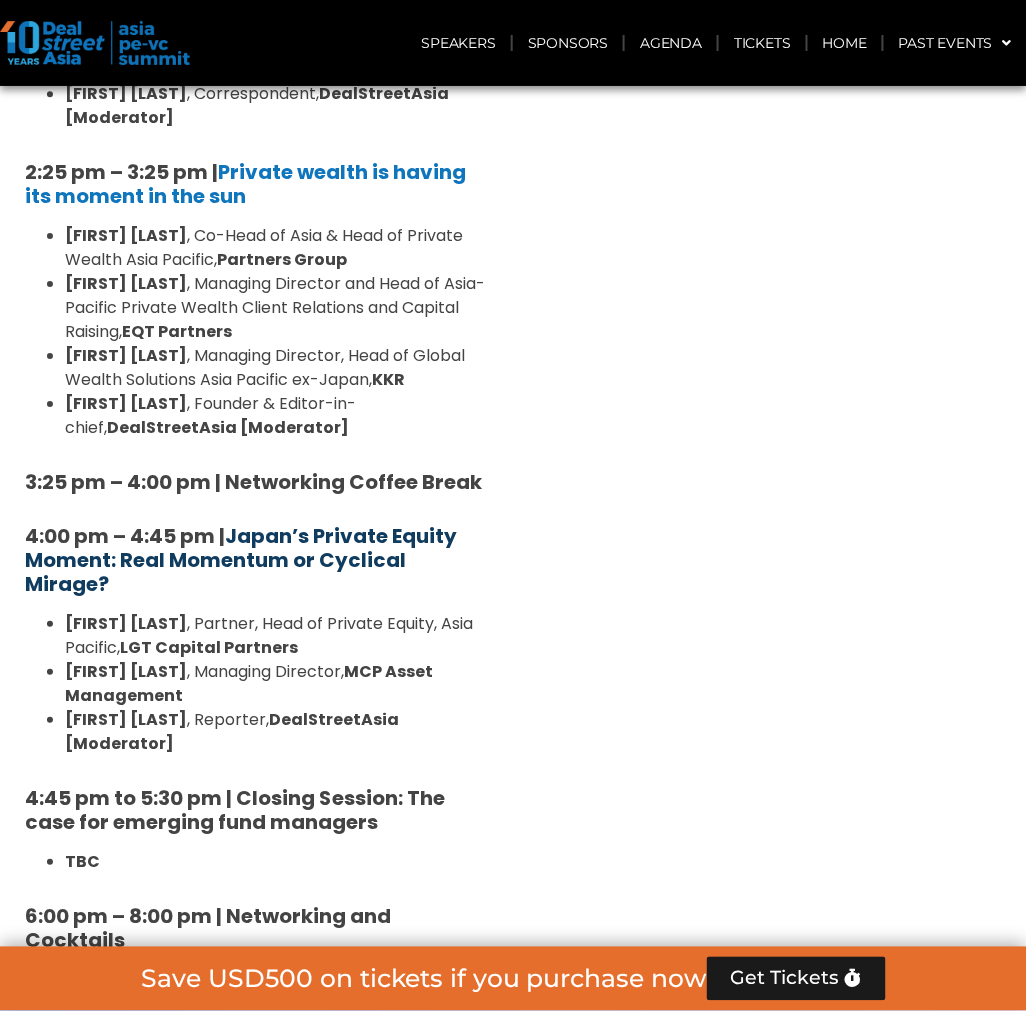 drag, startPoint x: 140, startPoint y: 467, endPoint x: 232, endPoint y: 414, distance: 106.174385 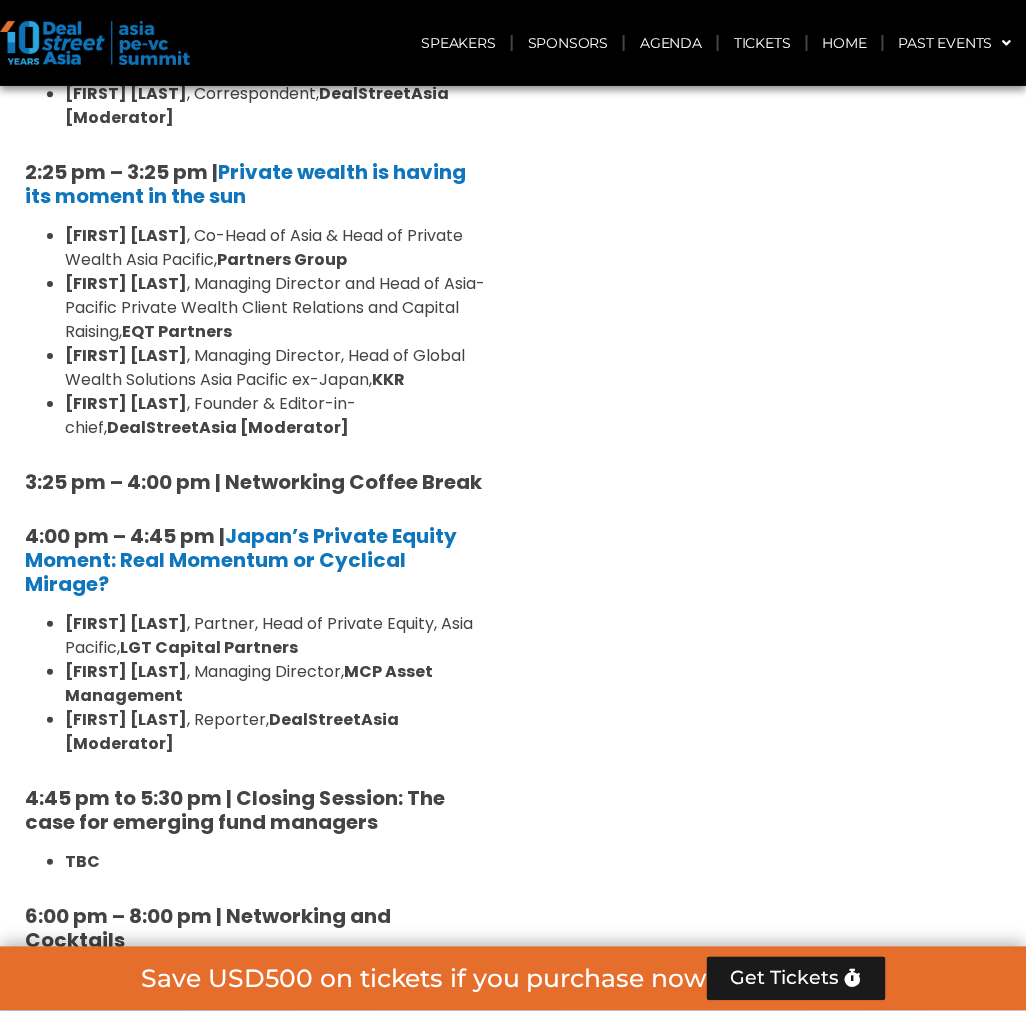 copy on "Japan’s Private Equity Moment: Real Momentum or Cyclical Mirage?" 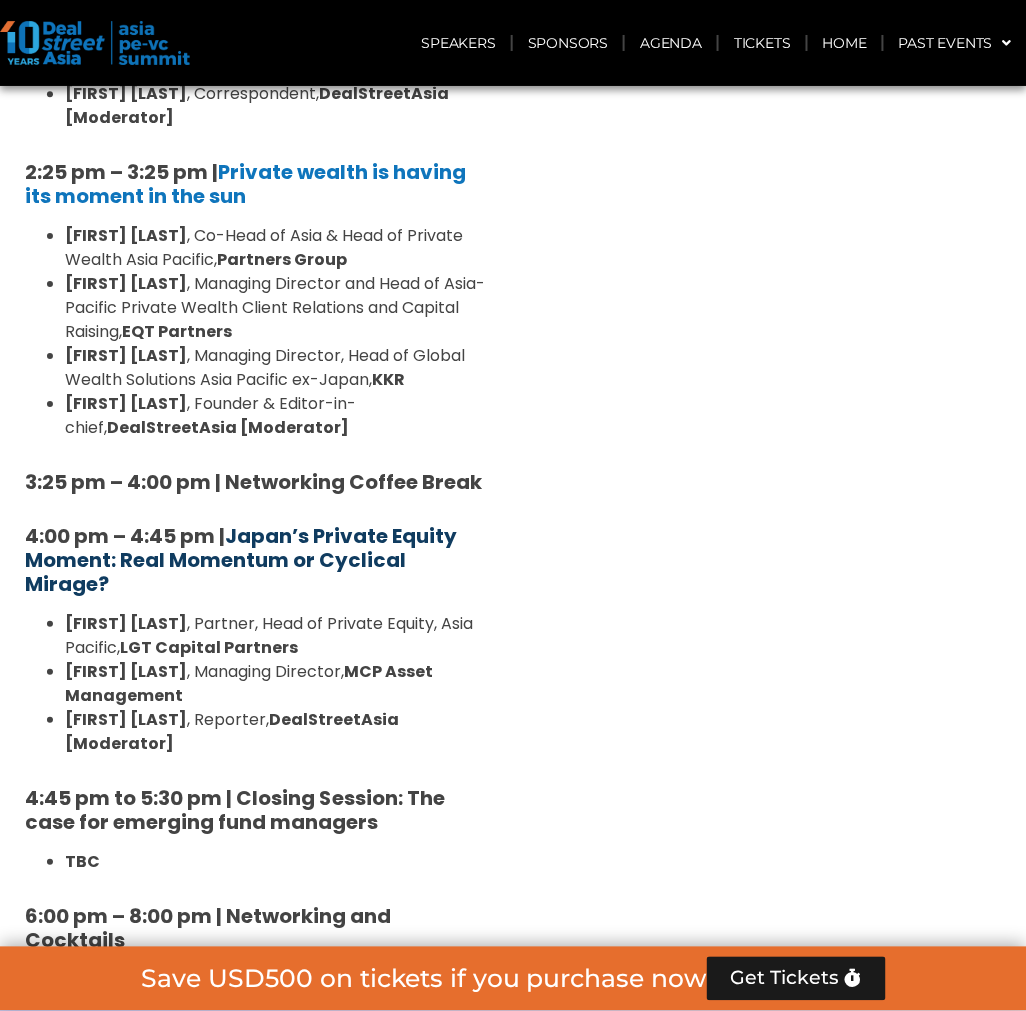 drag, startPoint x: 216, startPoint y: 455, endPoint x: 230, endPoint y: 414, distance: 43.32436 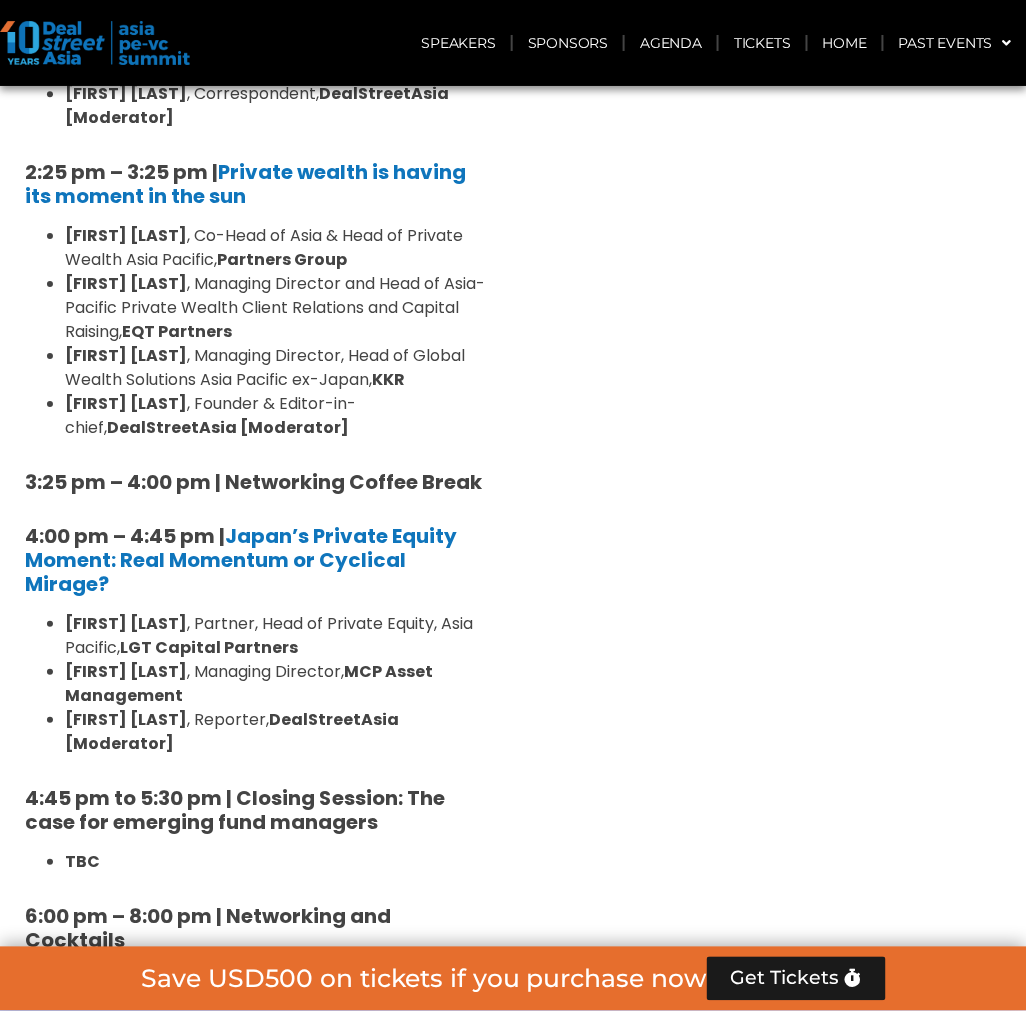 click on "4:00 pm – 4:45 pm |  Japan’s Private Equity Moment: Real Momentum or Cyclical Mirage?" at bounding box center [256, 560] 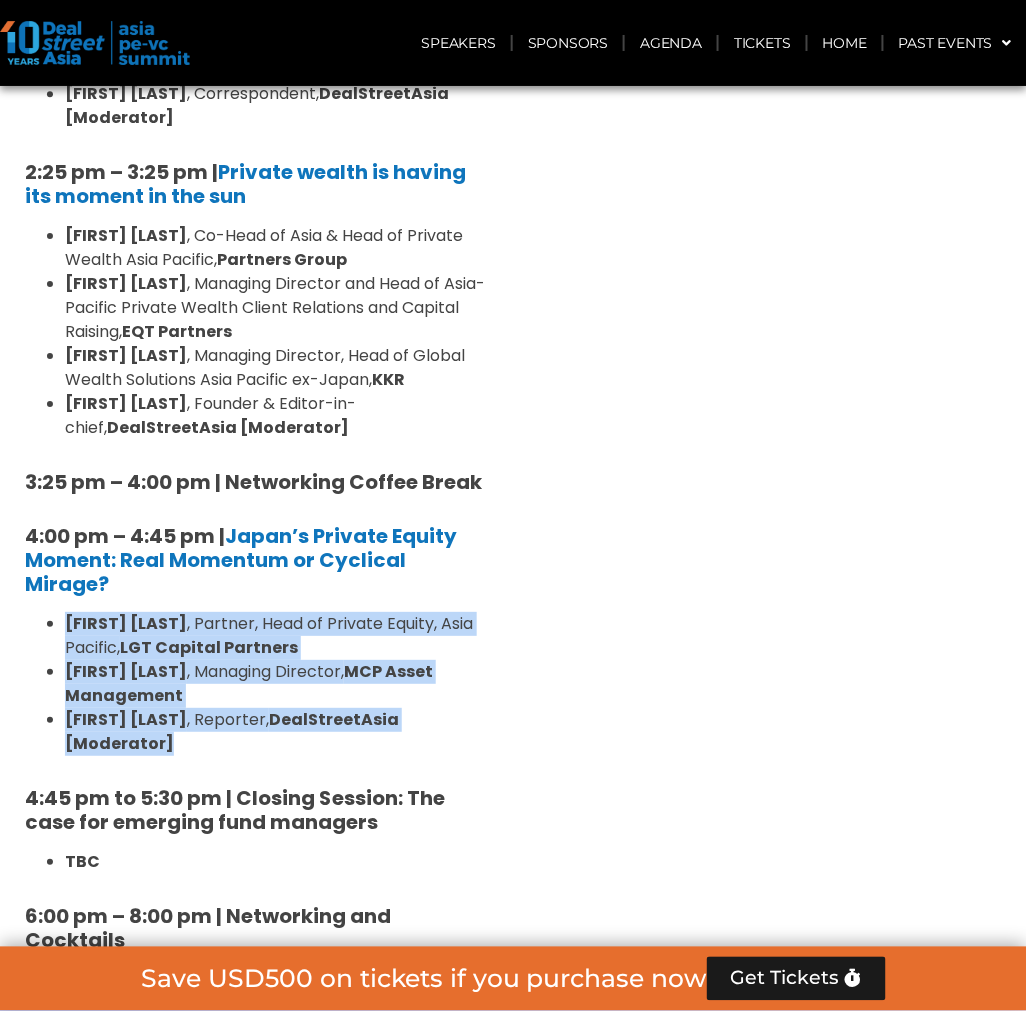 drag, startPoint x: 512, startPoint y: 587, endPoint x: 52, endPoint y: 497, distance: 468.72168 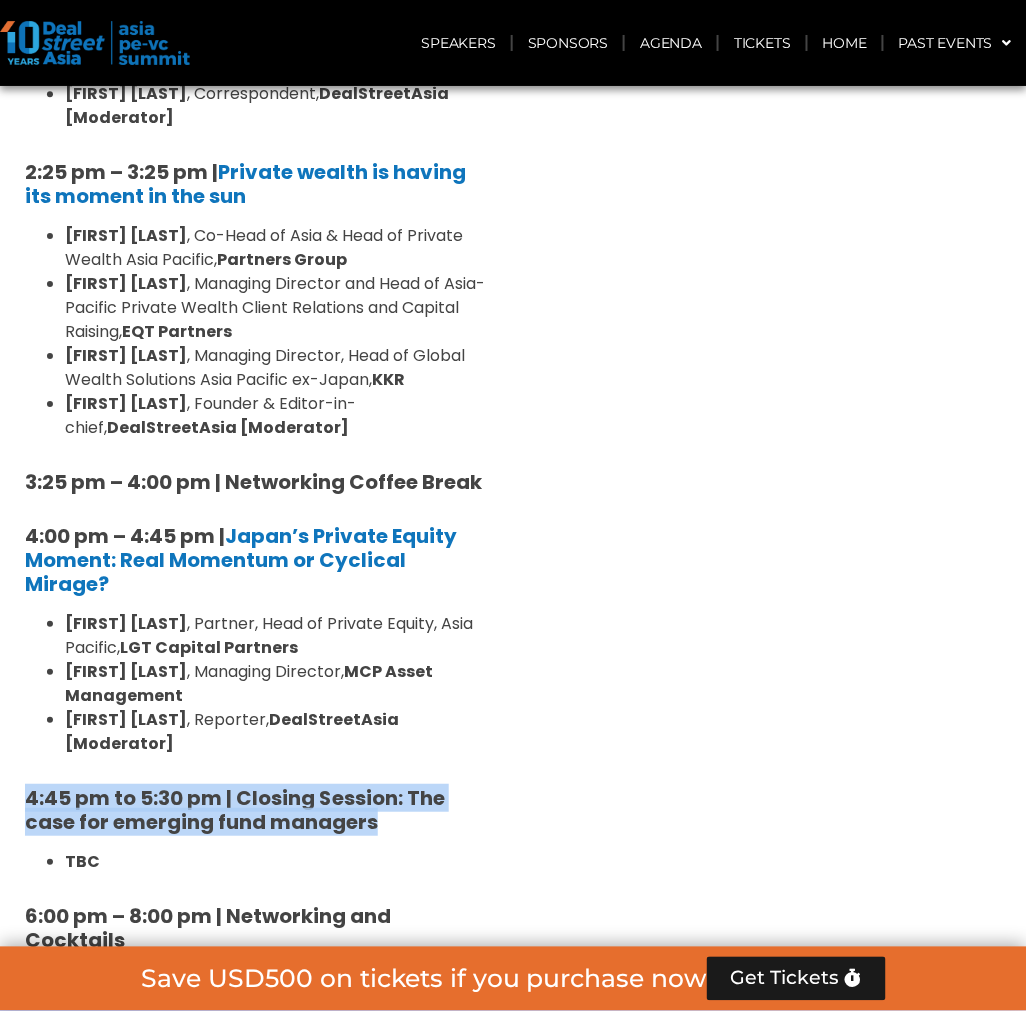 drag, startPoint x: 412, startPoint y: 675, endPoint x: 4, endPoint y: 658, distance: 408.354 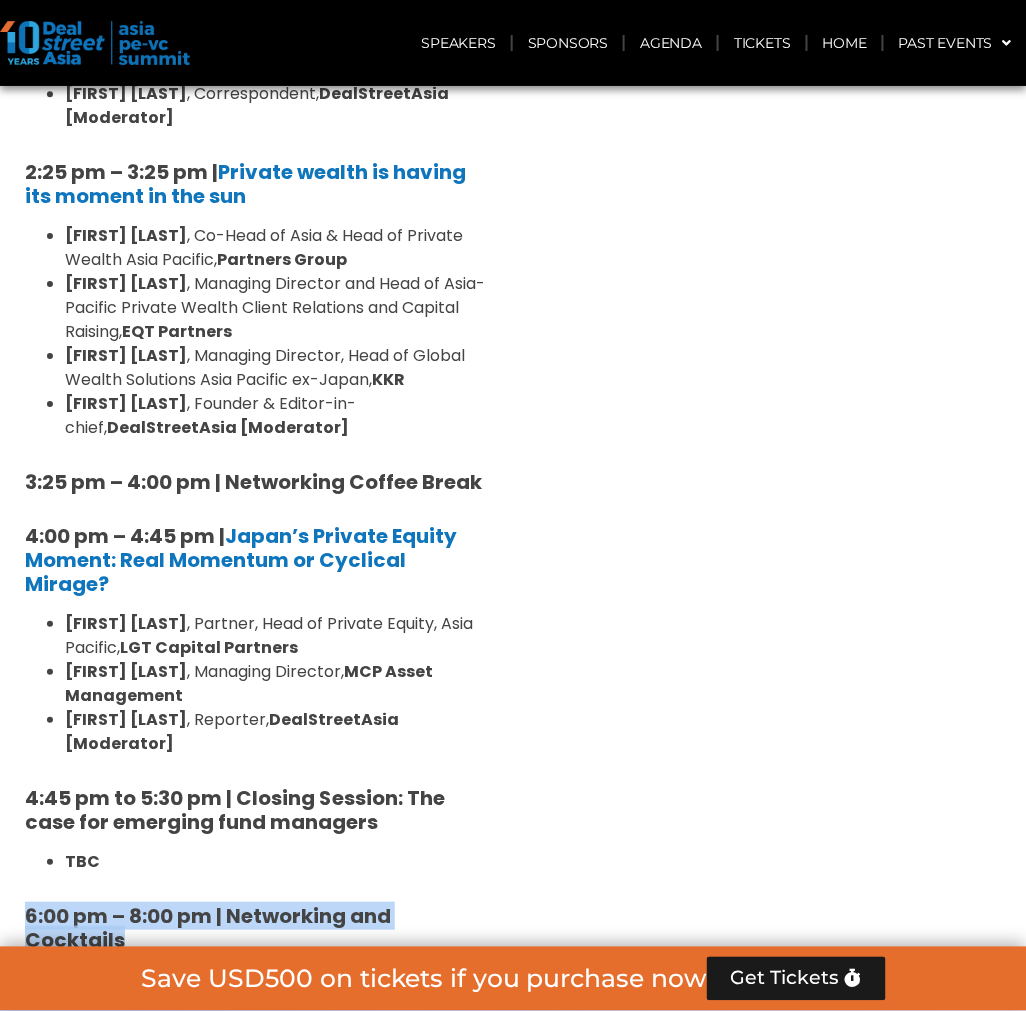 drag, startPoint x: 170, startPoint y: 795, endPoint x: 26, endPoint y: 768, distance: 146.50938 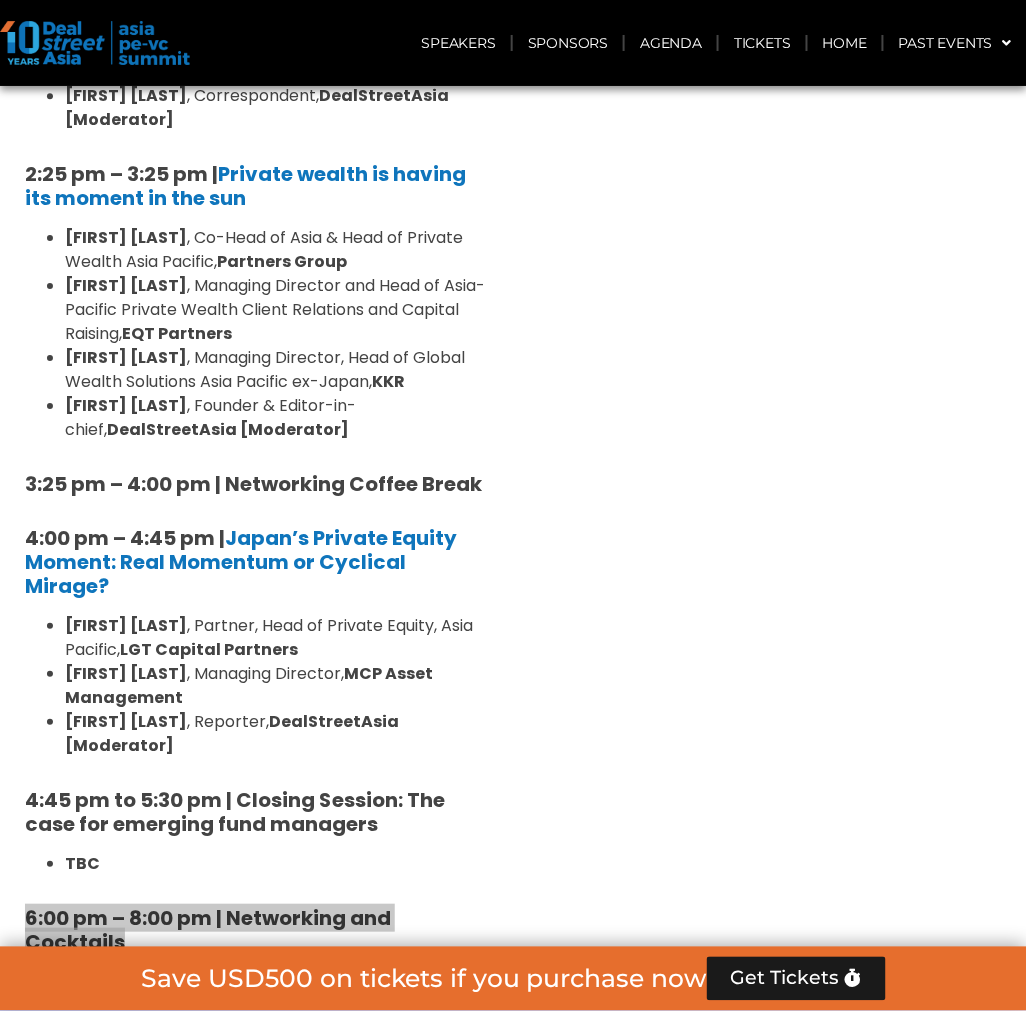 scroll, scrollTop: 5777, scrollLeft: 0, axis: vertical 